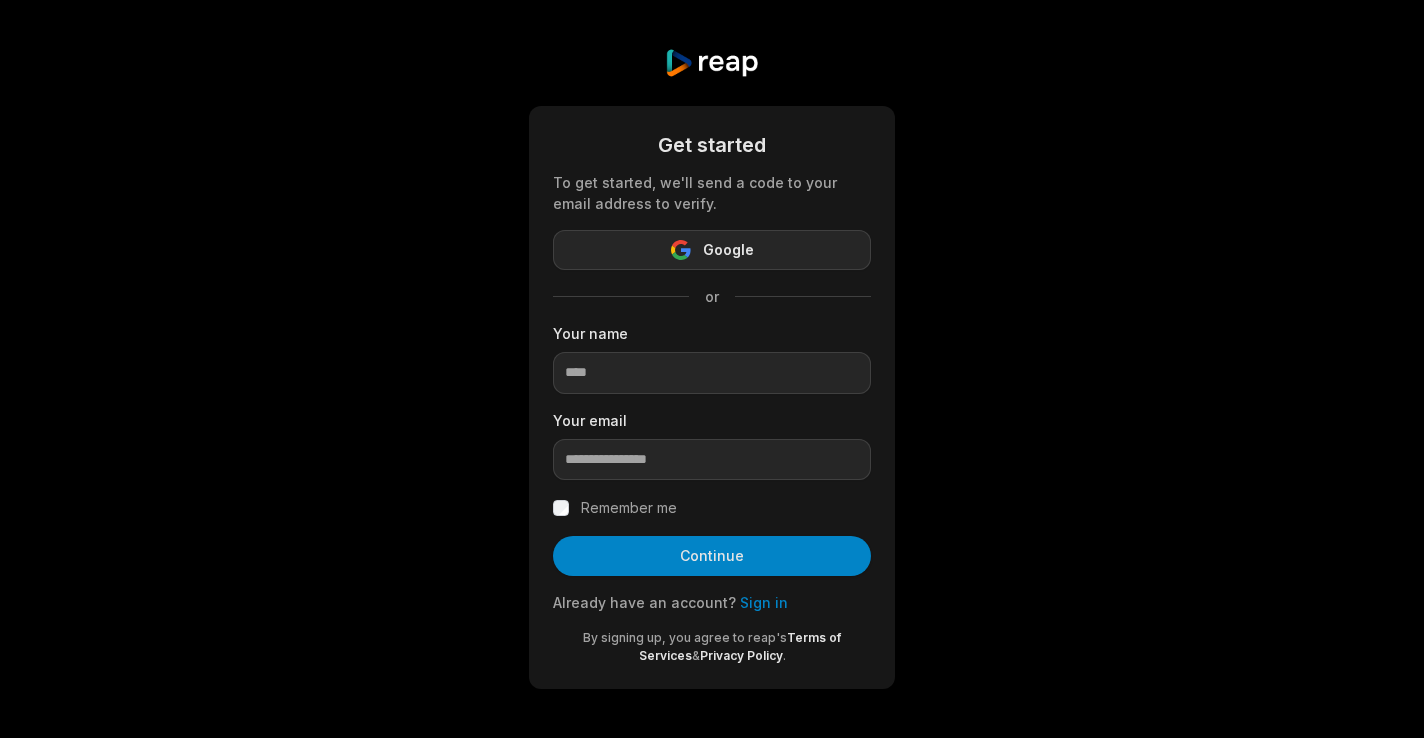 scroll, scrollTop: 0, scrollLeft: 0, axis: both 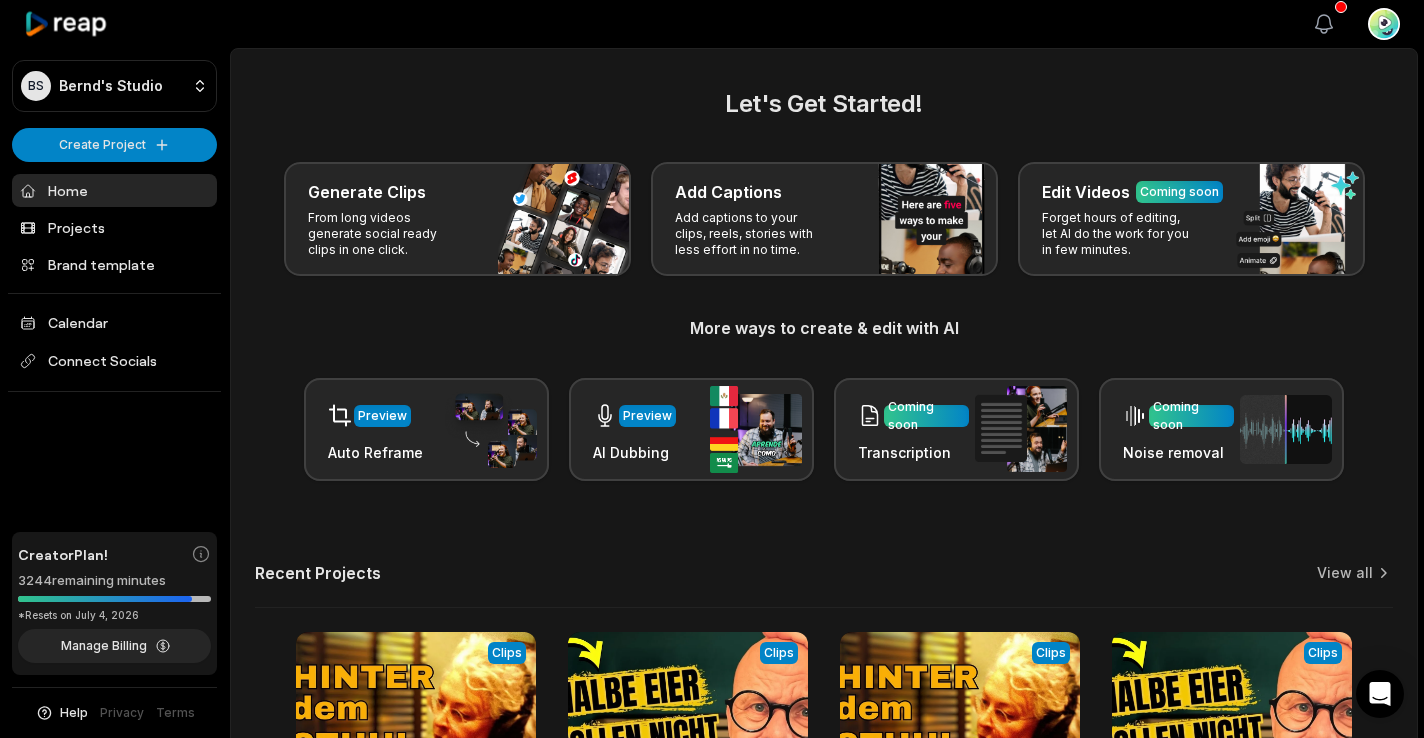 click 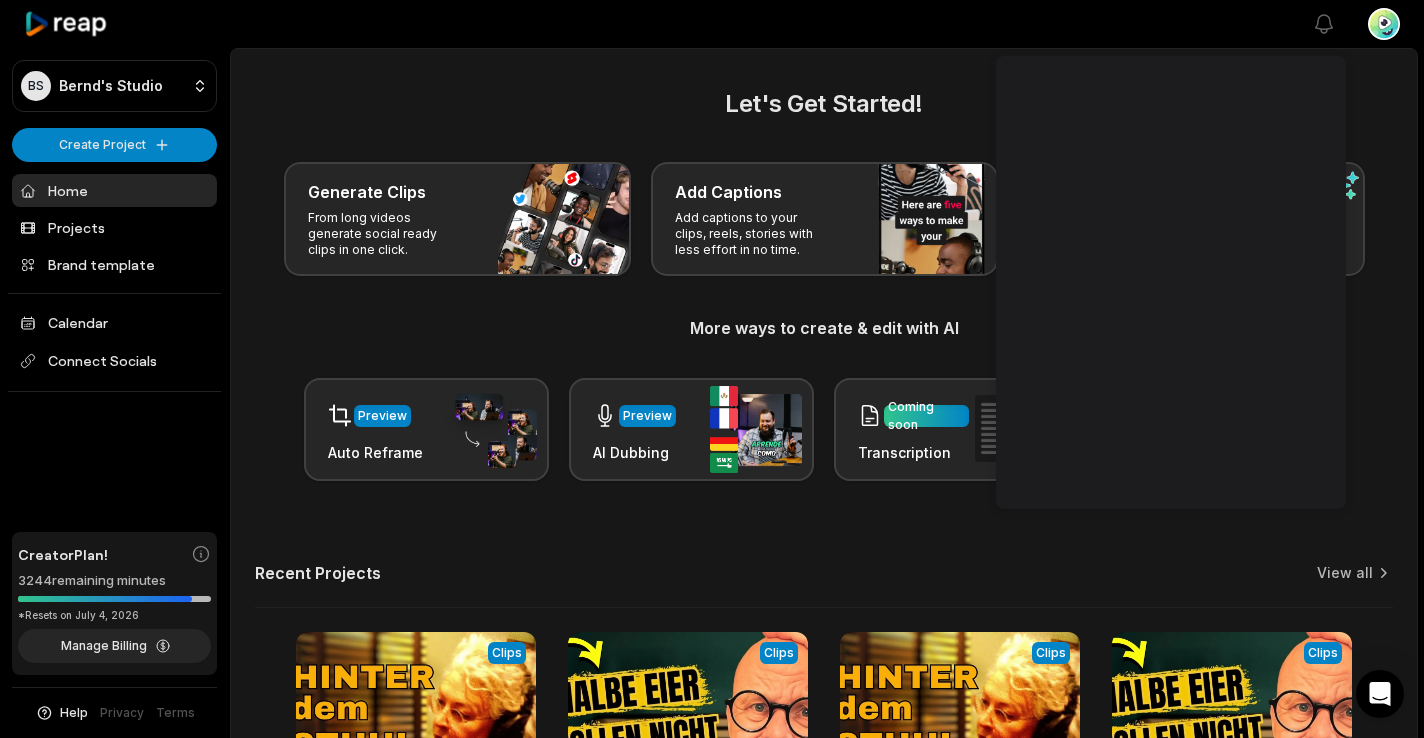 click on "Current Tab Id: [NUMBER]" at bounding box center [824, 491] 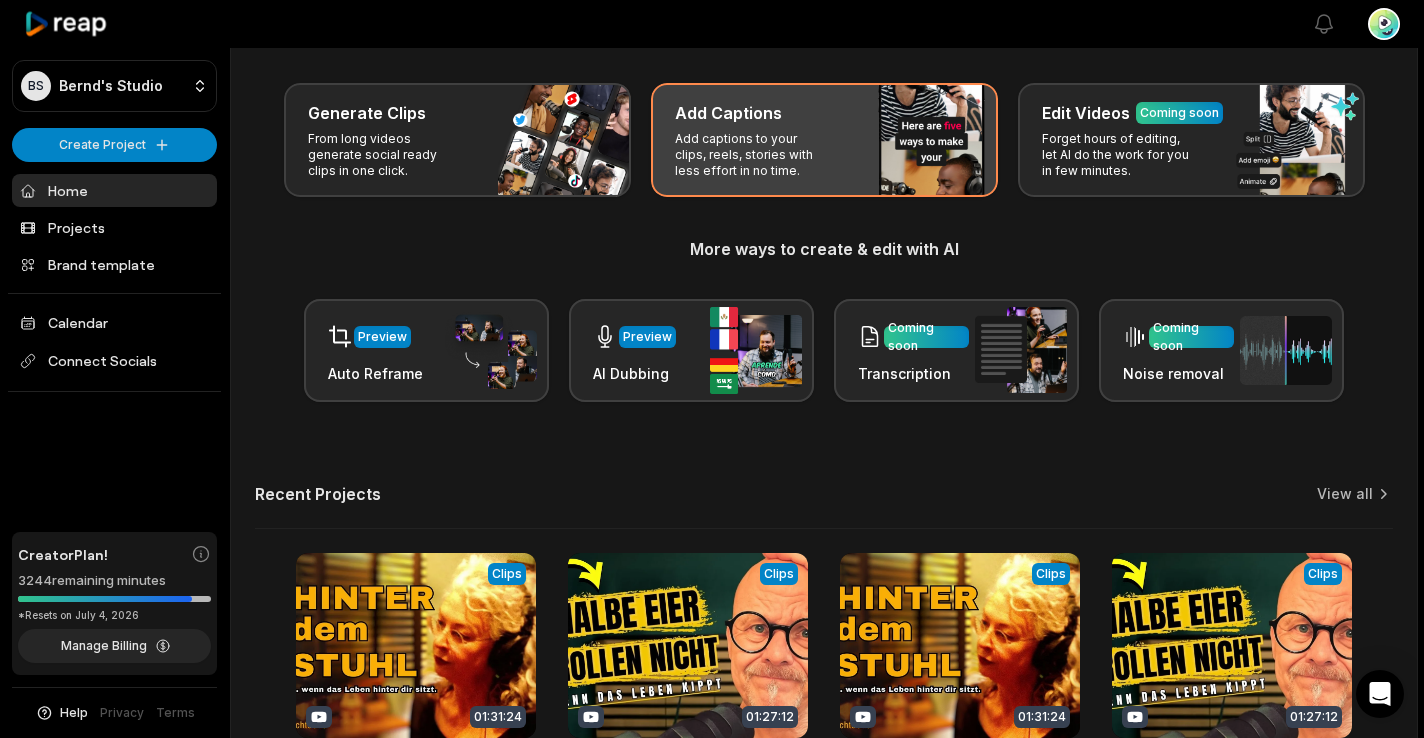 scroll, scrollTop: 0, scrollLeft: 0, axis: both 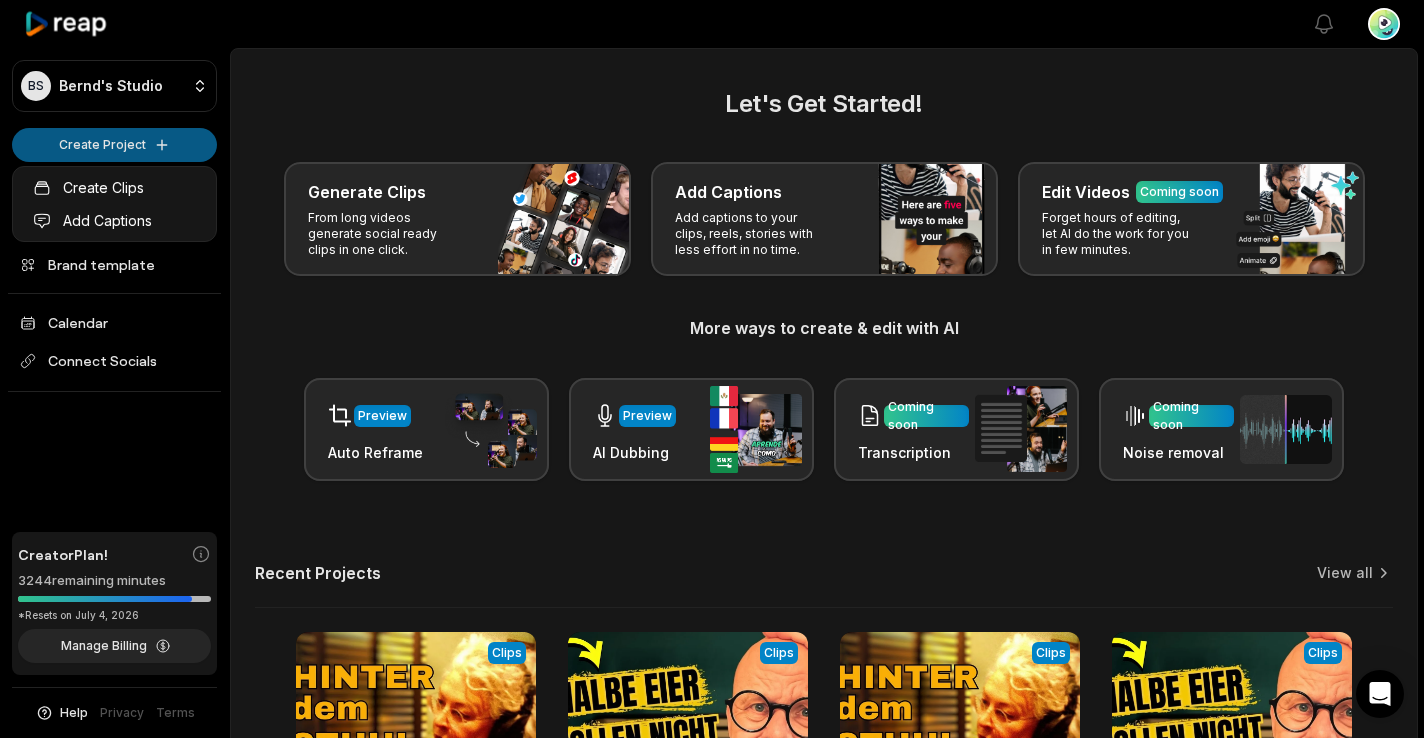 click on "BS Bernd's Studio Create Project Home Projects Brand template Calendar Connect Socials Creator Plan! 3244 remaining minutes *Resets on July 4, 2026 Manage Billing Help Privacy Terms Open sidebar View notifications Open user menu Let's Get Started! Generate Clips From long videos generate social ready clips in one click. Add Captions Add captions to your clips, reels, stories with less effort in no time. Edit Videos Coming soon Forget hours of editing, let AI do the work for you in few minutes. More ways to create & edit with AI Preview Auto Reframe Preview AI Dubbing Coming soon Transcription Coming soon Noise removal Recent Projects View all View Clips Clips 01:31:24 Hinter dem Stuhl: [NAME] [LAST] Weg zurück ins Leben | Lauschtöne Podcast. Open options 13 days ago View Clips Clips 01:27:12 Lebensverändernde Momente – ein neuer Start ins Leben! Open options 14 days ago View Clips Clips 01:31:24 Warum reden wir eigentlich mit Zimmerpflanzen? Open options 19 days ago View Clips Clips 01:27:12 Open options" at bounding box center (712, 369) 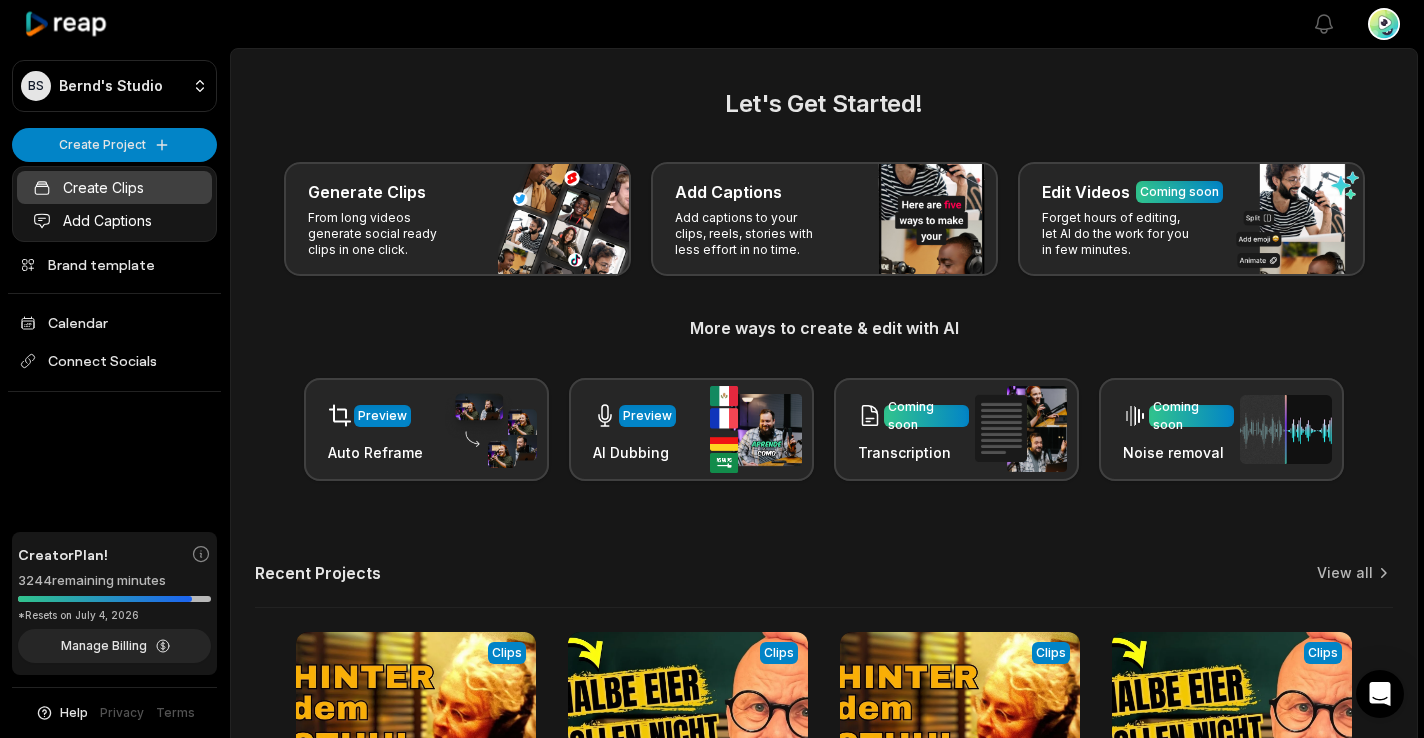 click on "Create Clips" at bounding box center [114, 187] 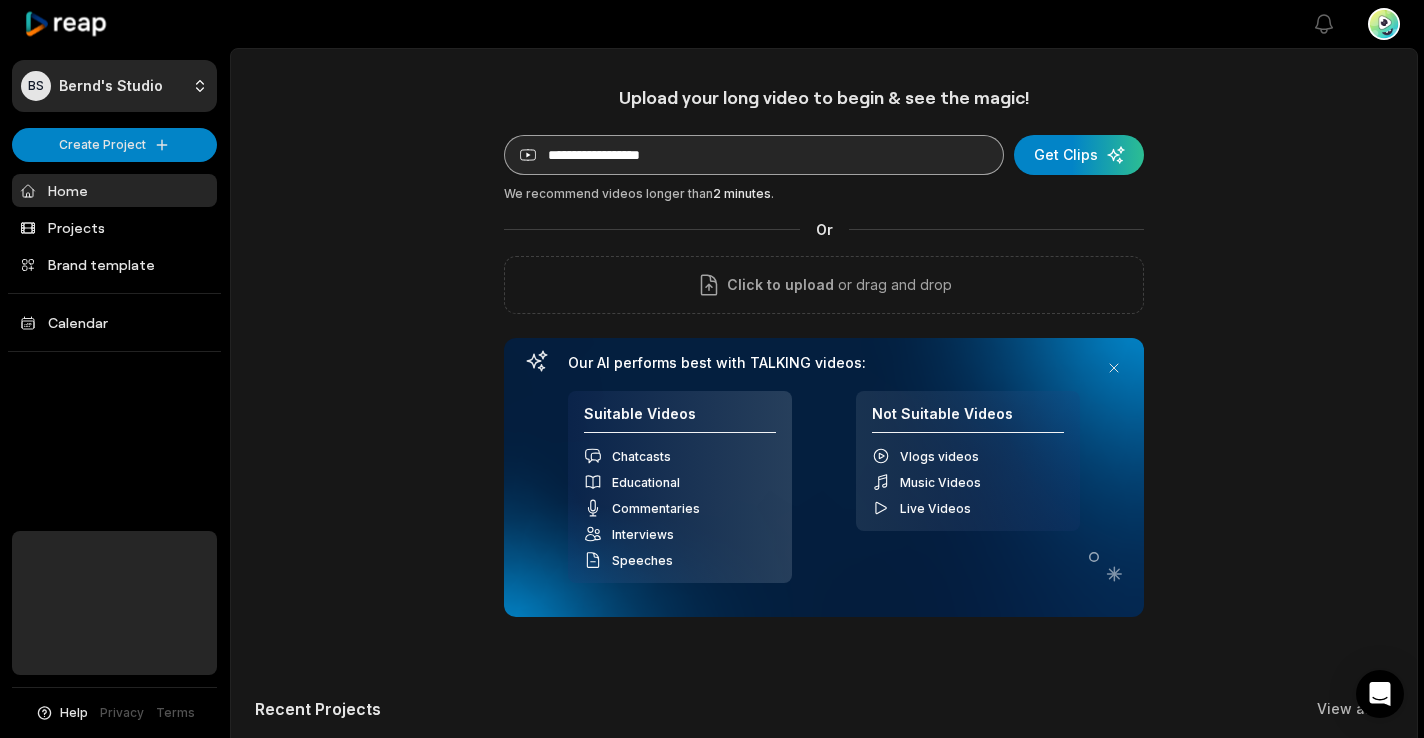 scroll, scrollTop: 0, scrollLeft: 0, axis: both 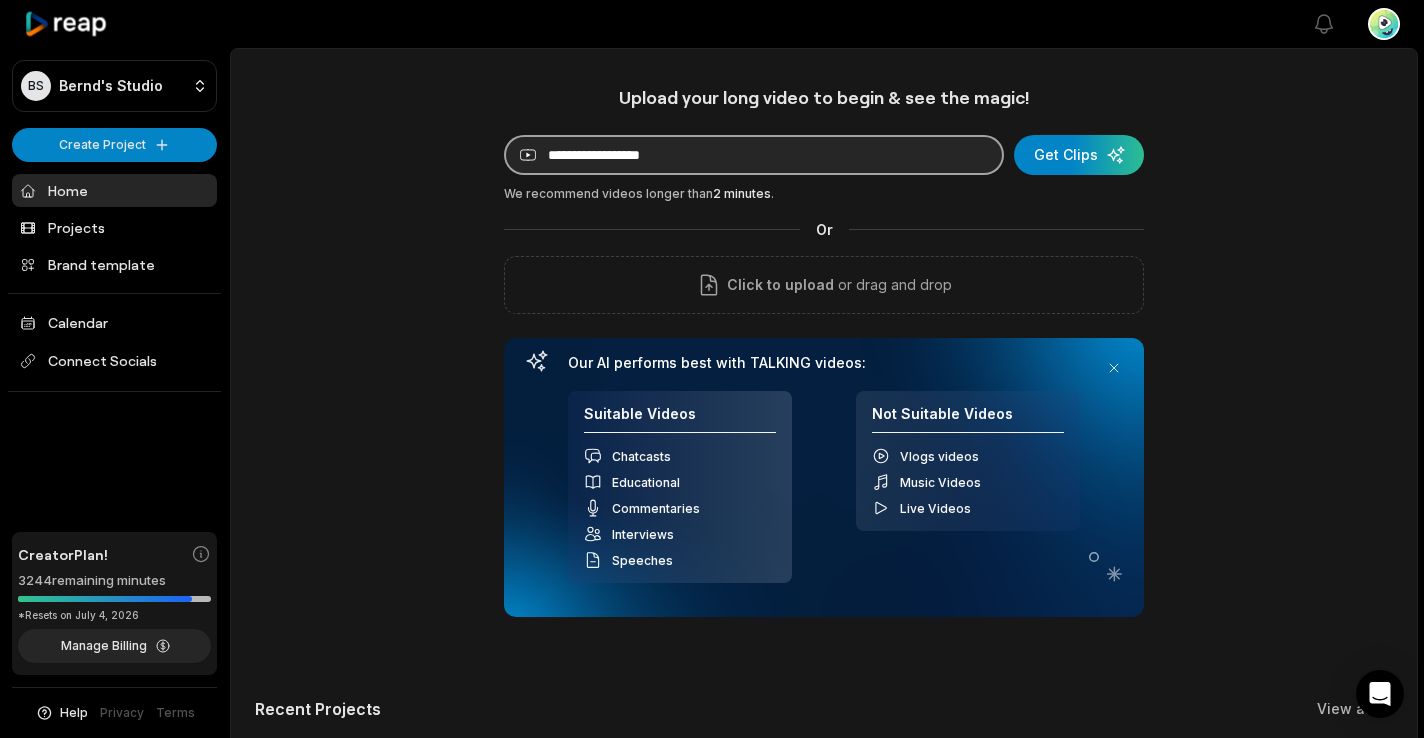 click at bounding box center [754, 155] 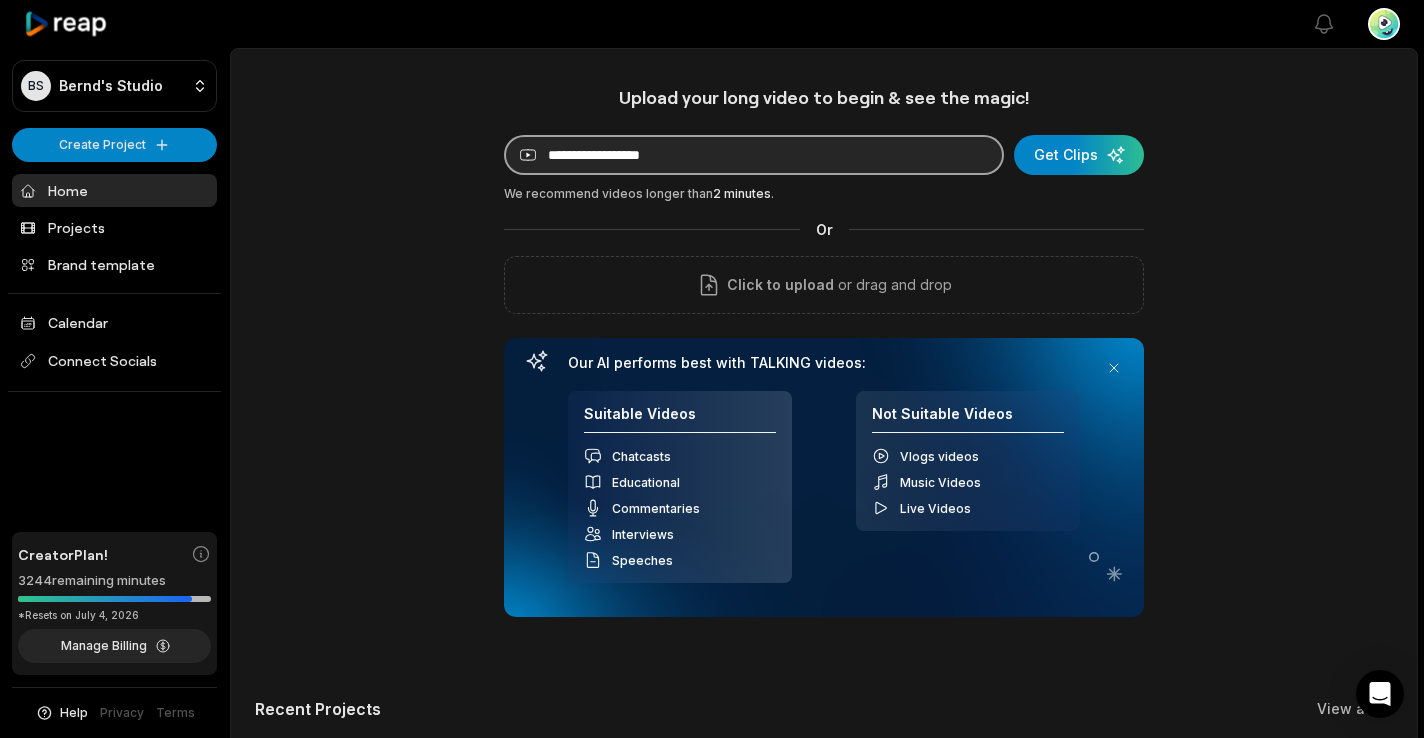 paste on "**********" 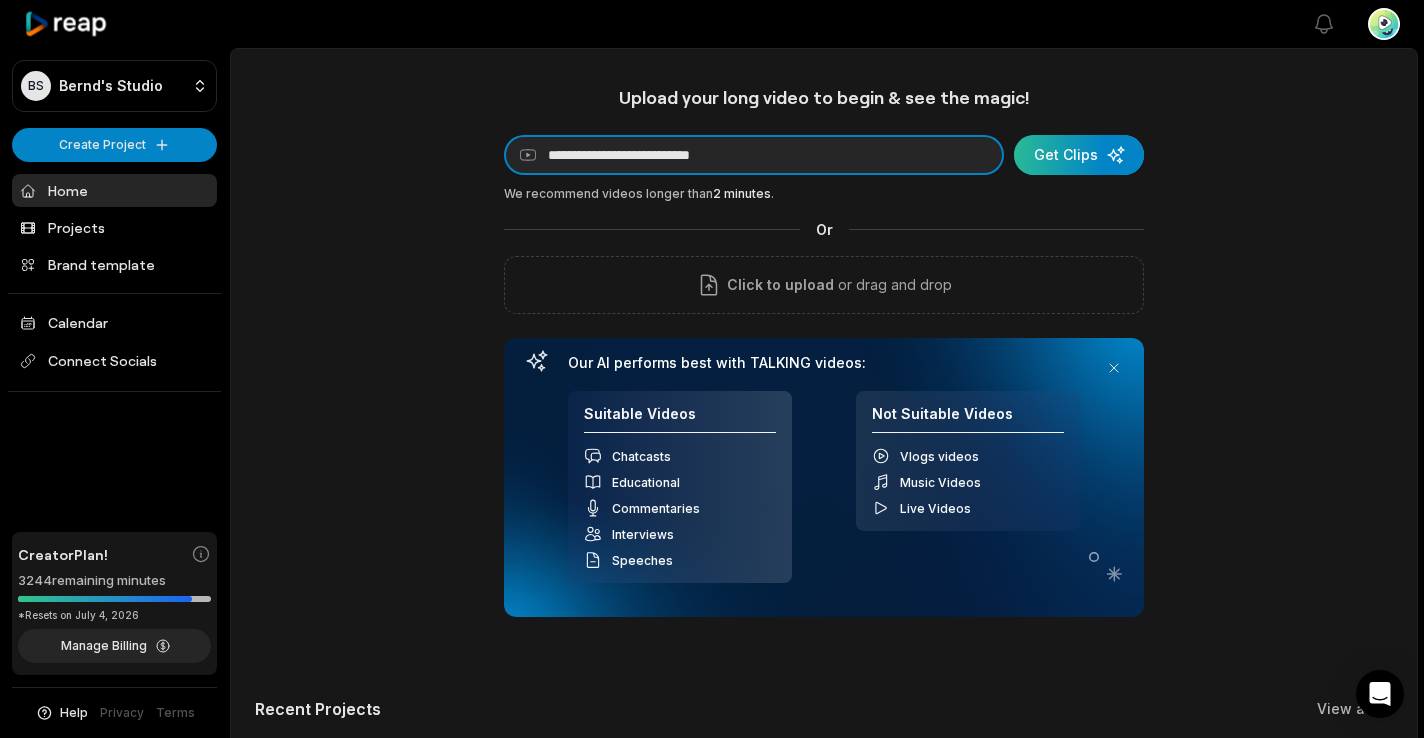 type on "**********" 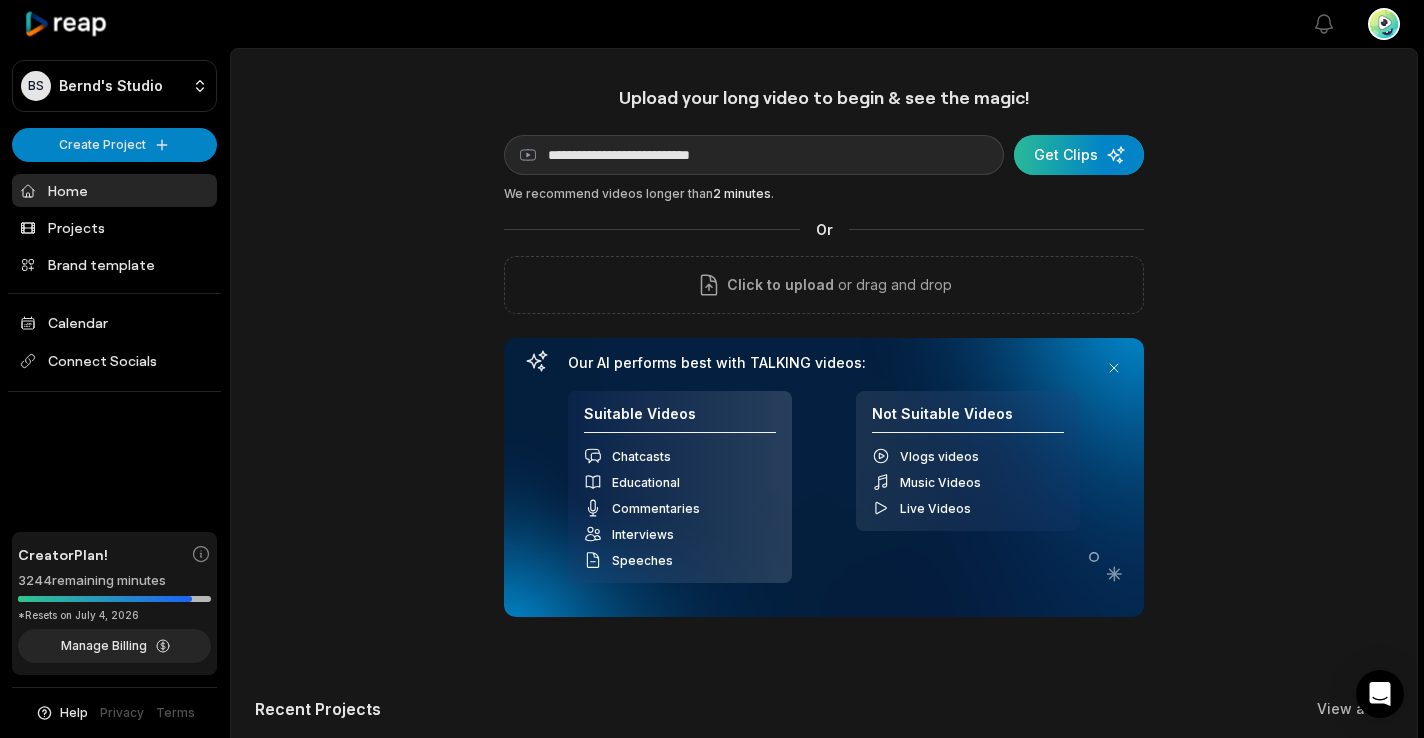 click at bounding box center [1079, 155] 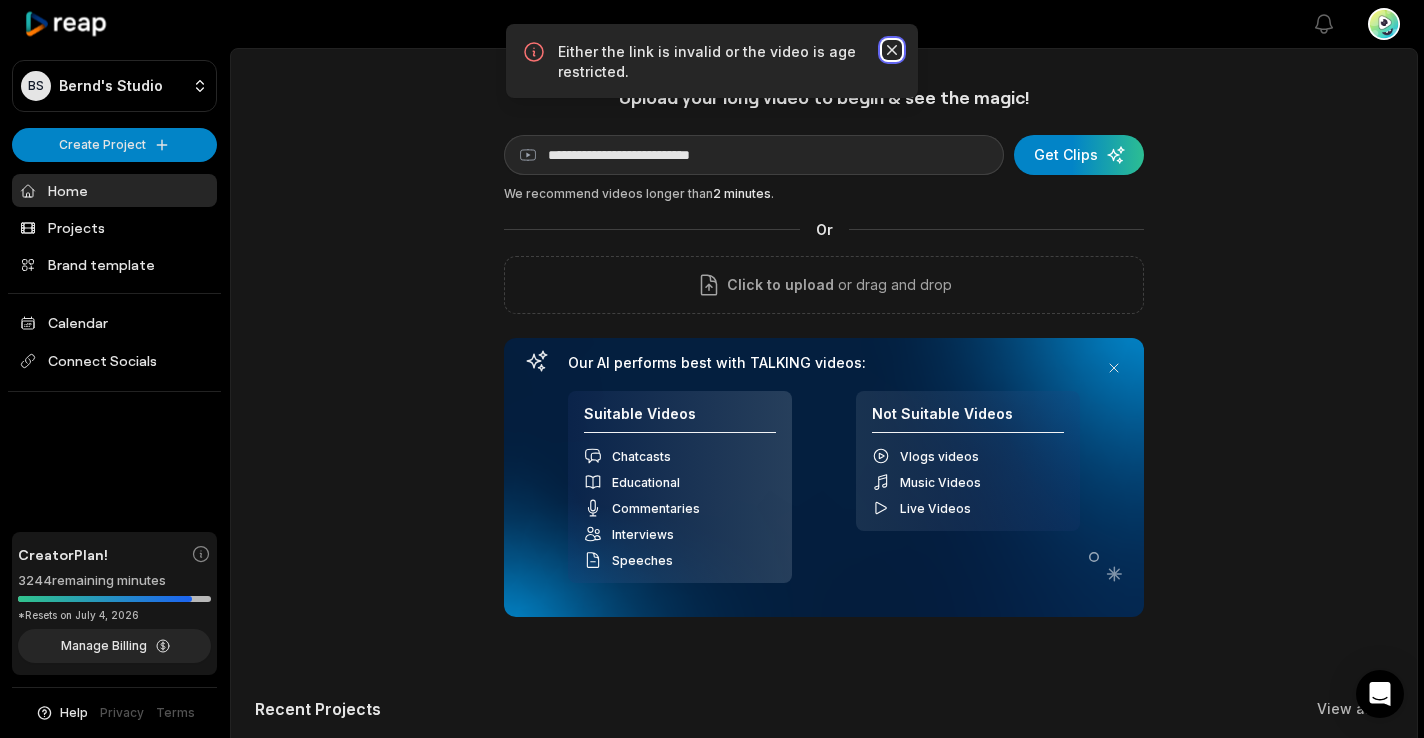 click 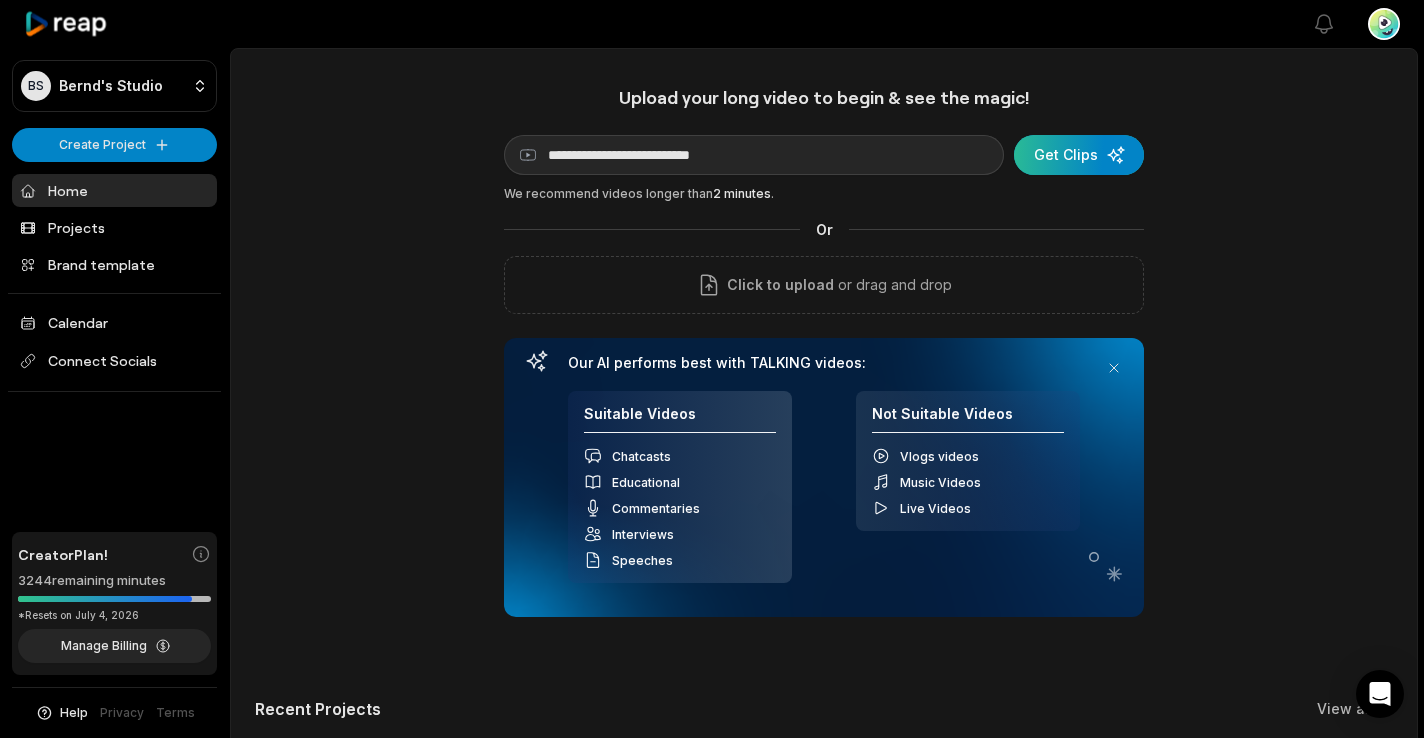 click at bounding box center [1079, 155] 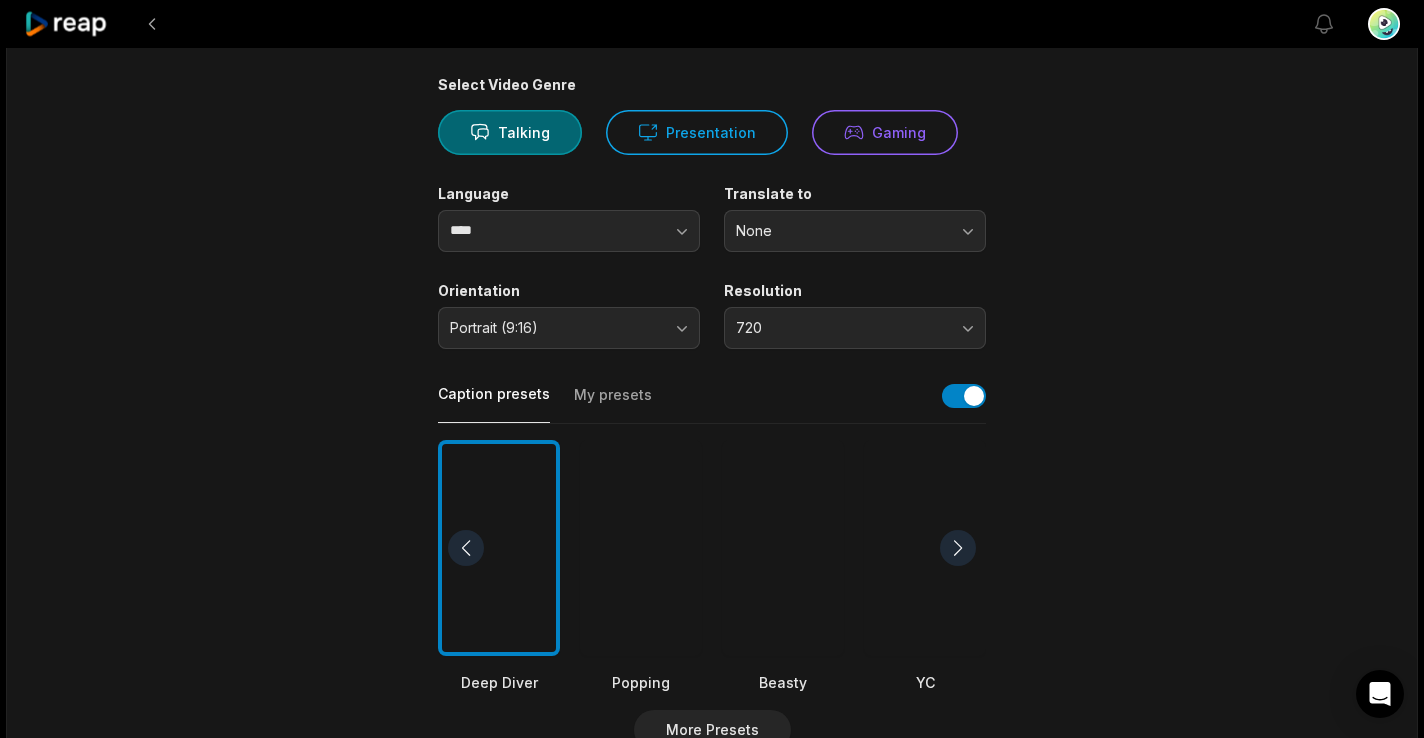 scroll, scrollTop: 158, scrollLeft: 0, axis: vertical 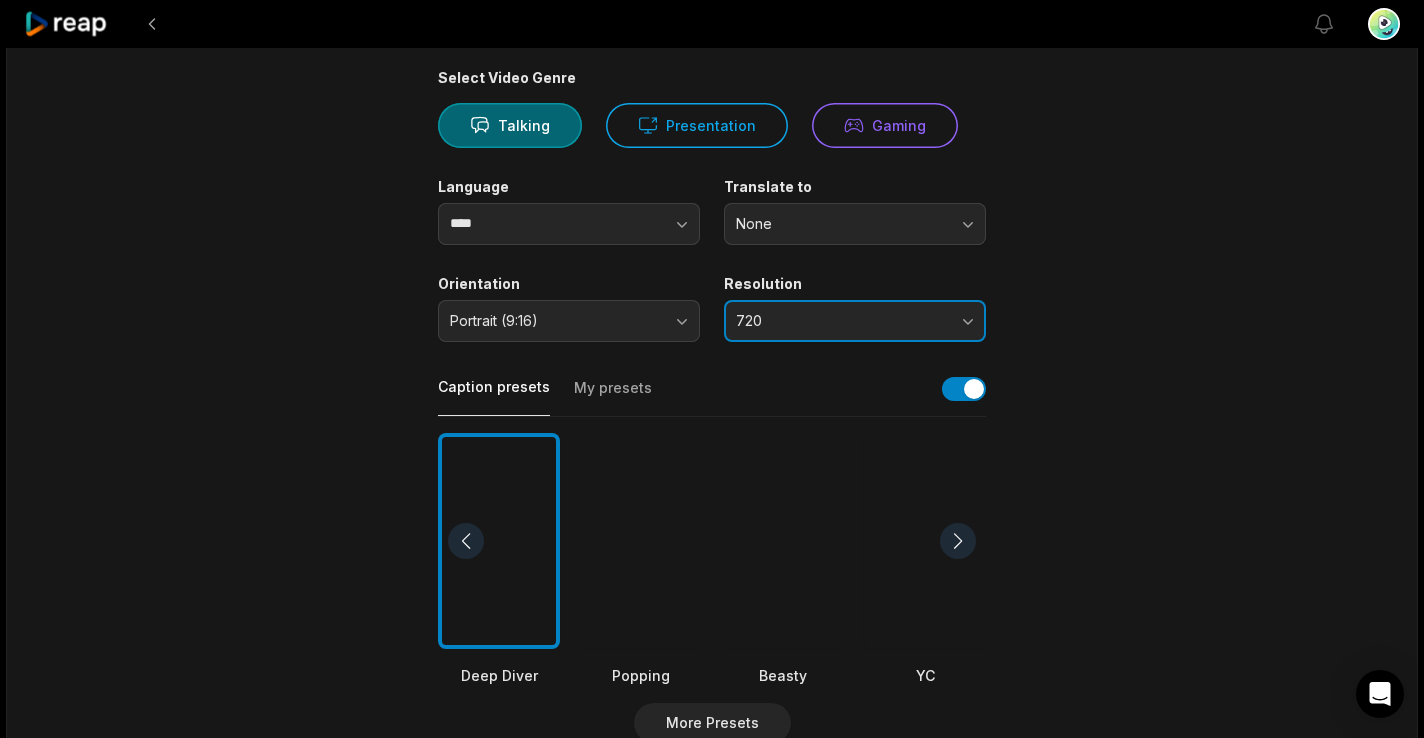 click on "720" at bounding box center (855, 321) 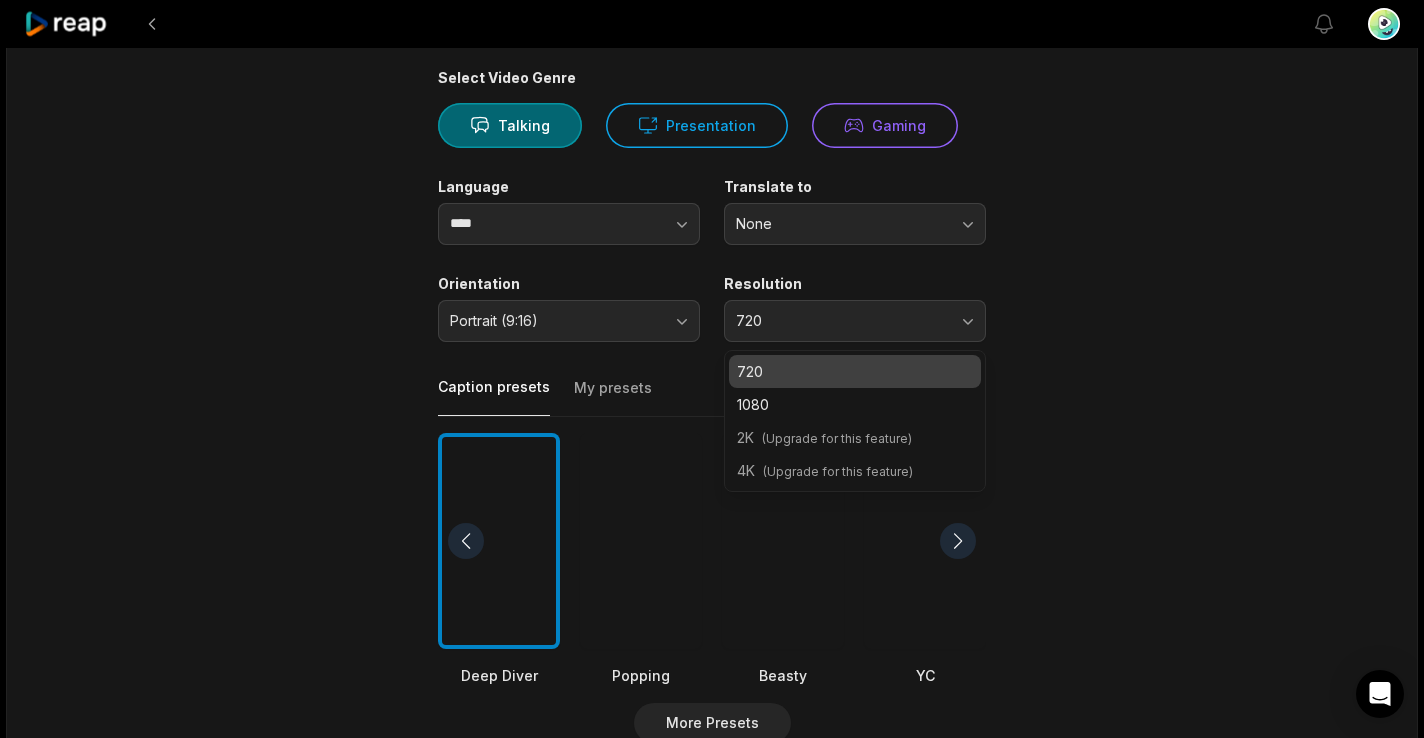 scroll, scrollTop: 154, scrollLeft: 0, axis: vertical 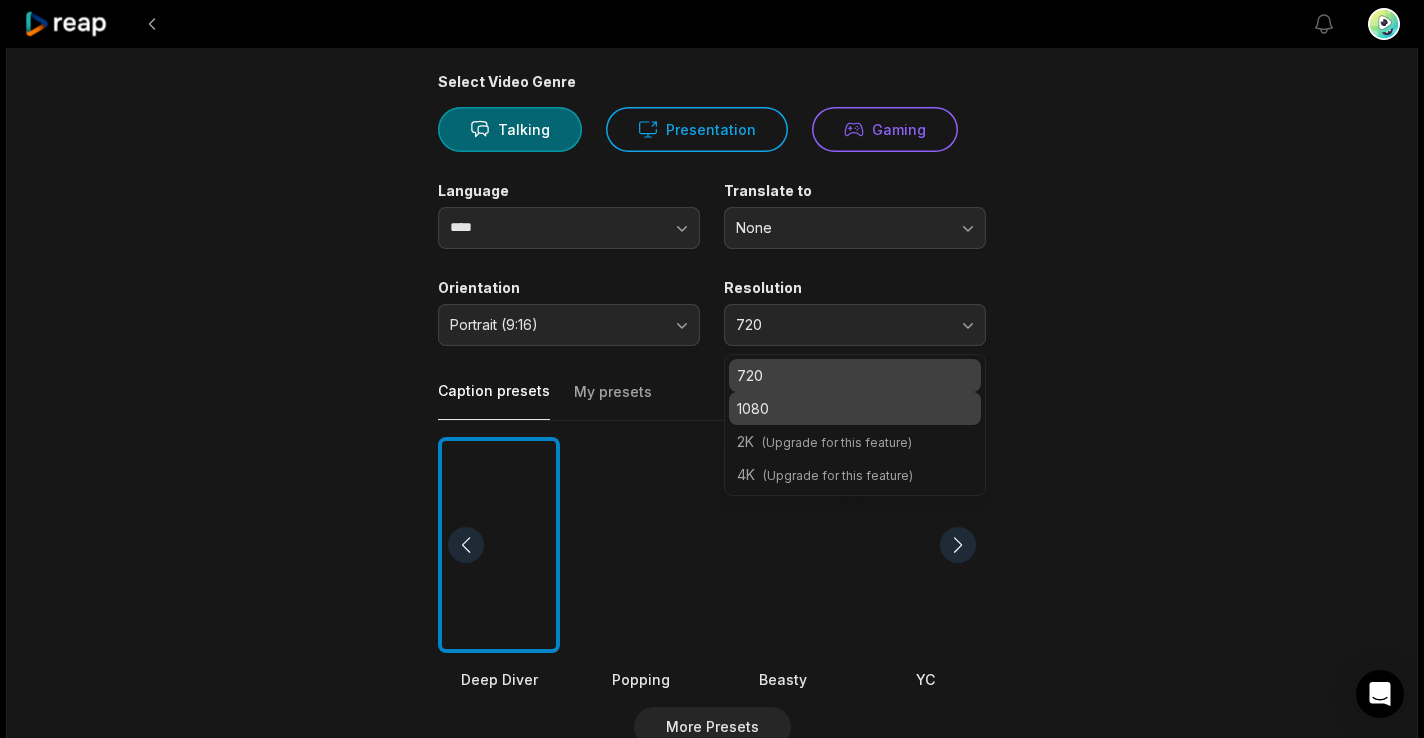 click on "1080" at bounding box center [855, 408] 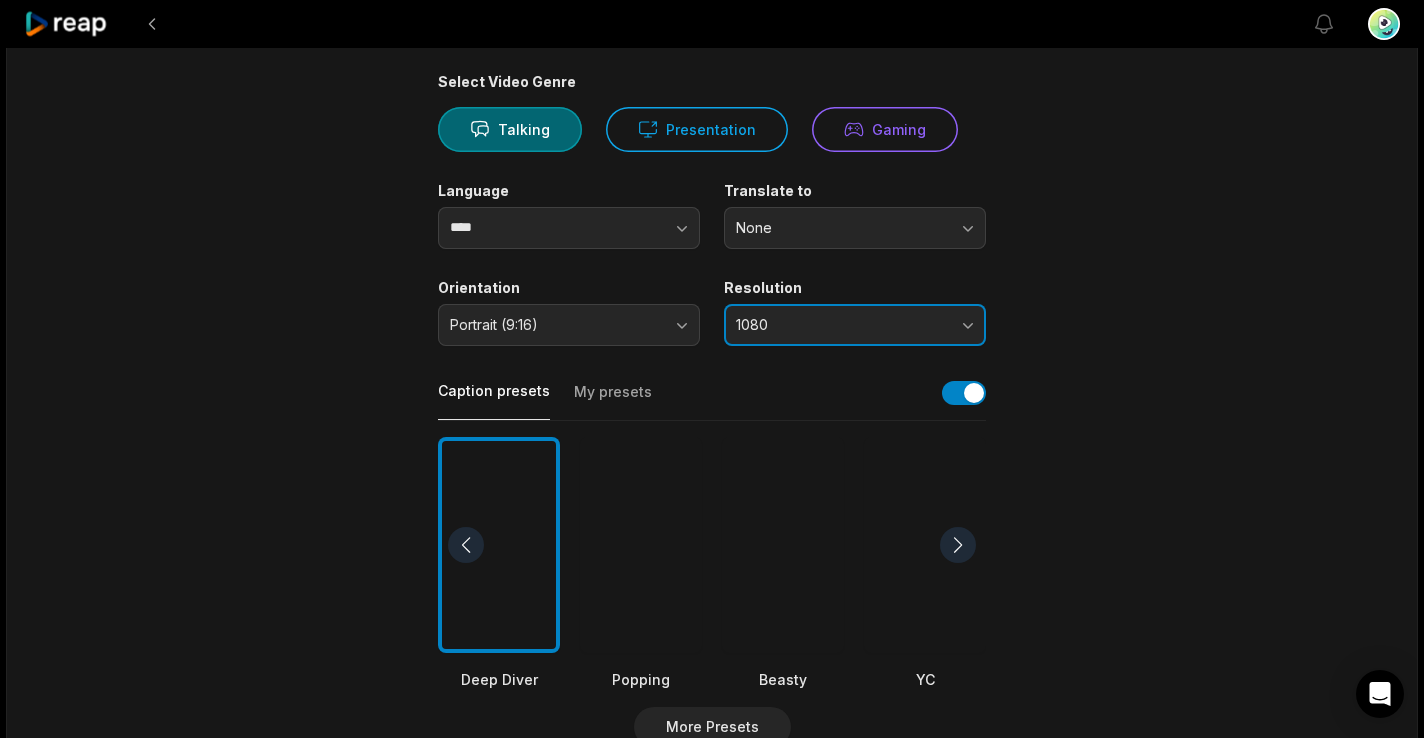 click on "1080" at bounding box center [855, 325] 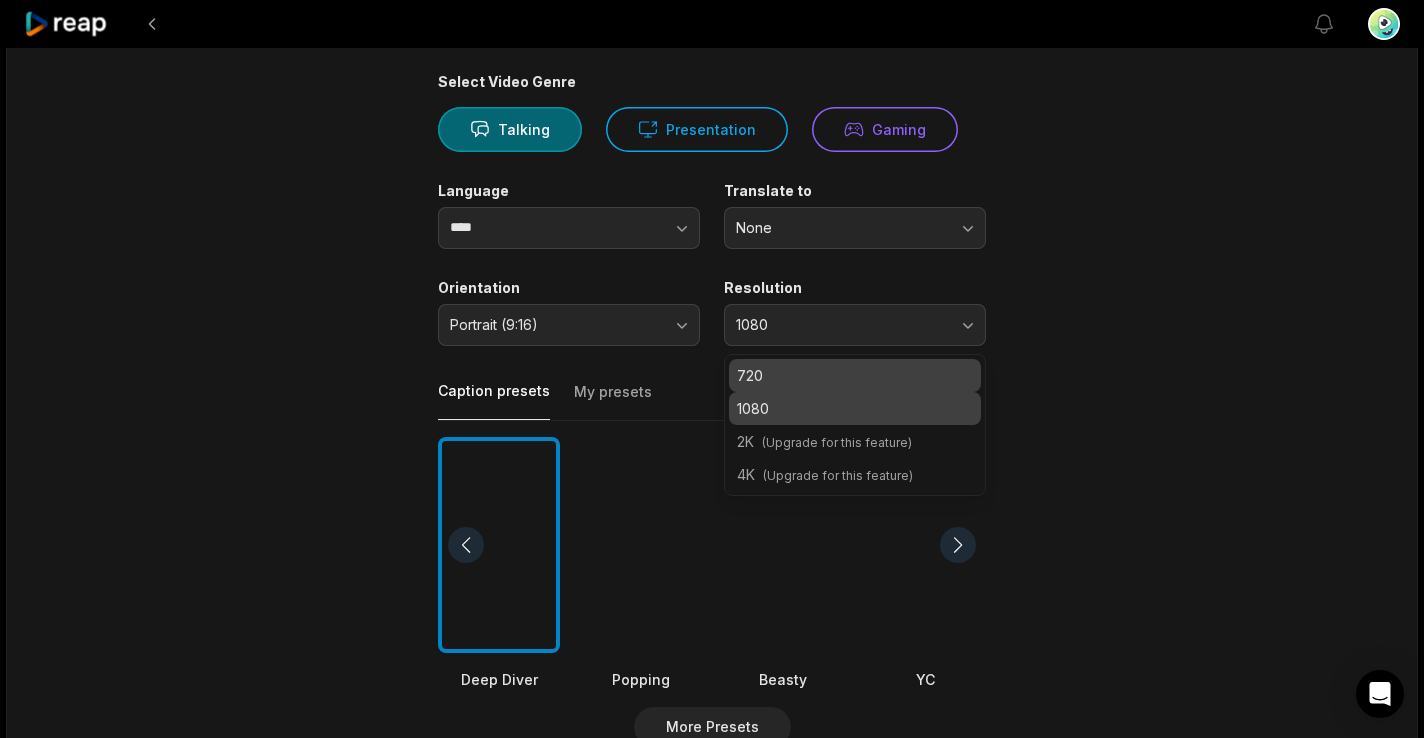 click on "720" at bounding box center (855, 375) 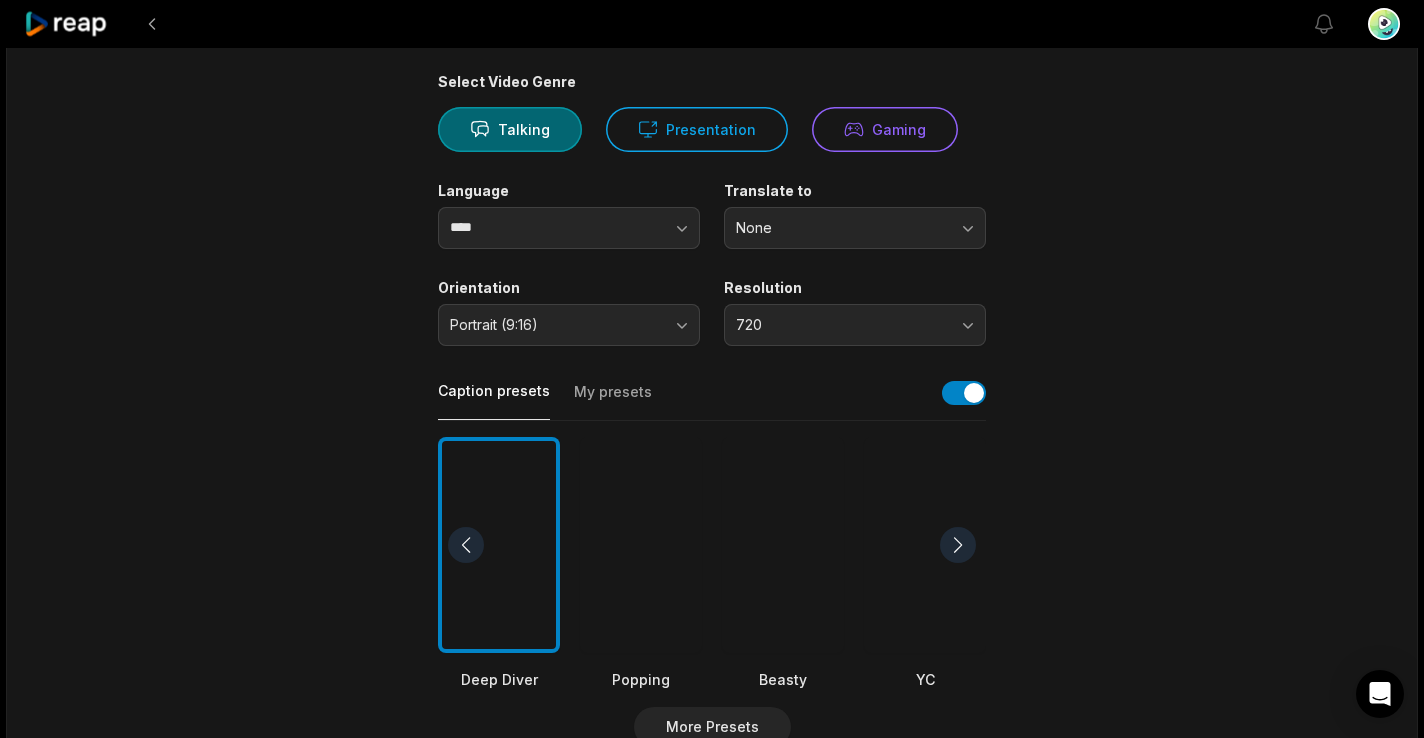 click at bounding box center (783, 545) 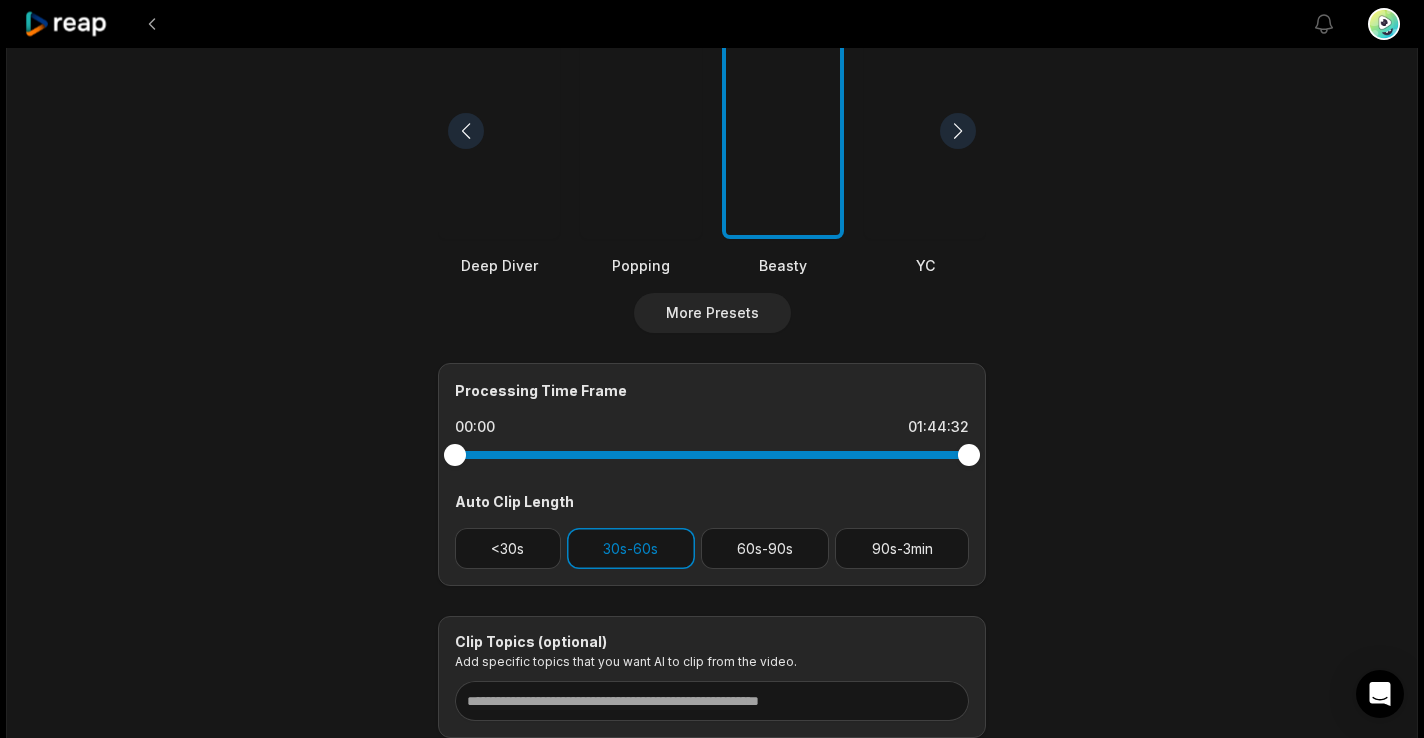 scroll, scrollTop: 566, scrollLeft: 0, axis: vertical 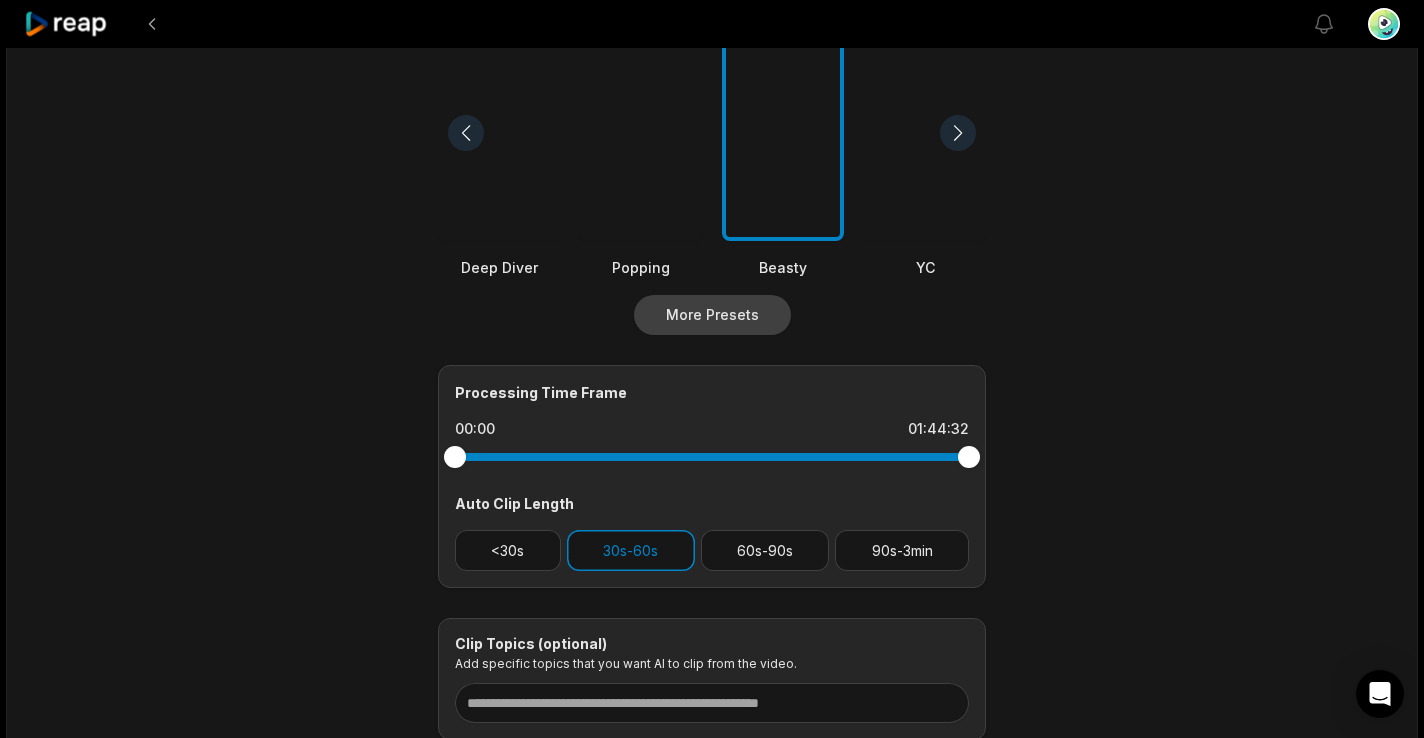 click on "More Presets" at bounding box center [712, 315] 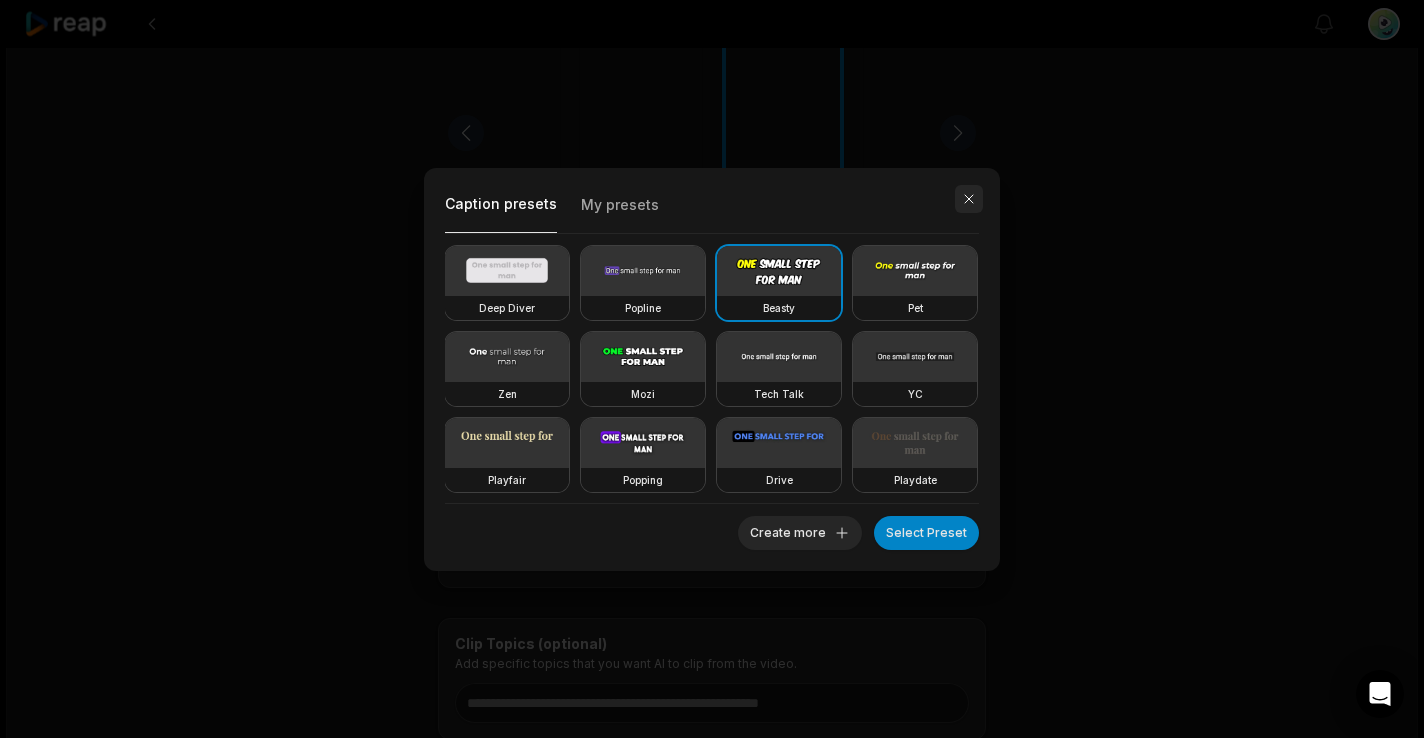 click at bounding box center [969, 199] 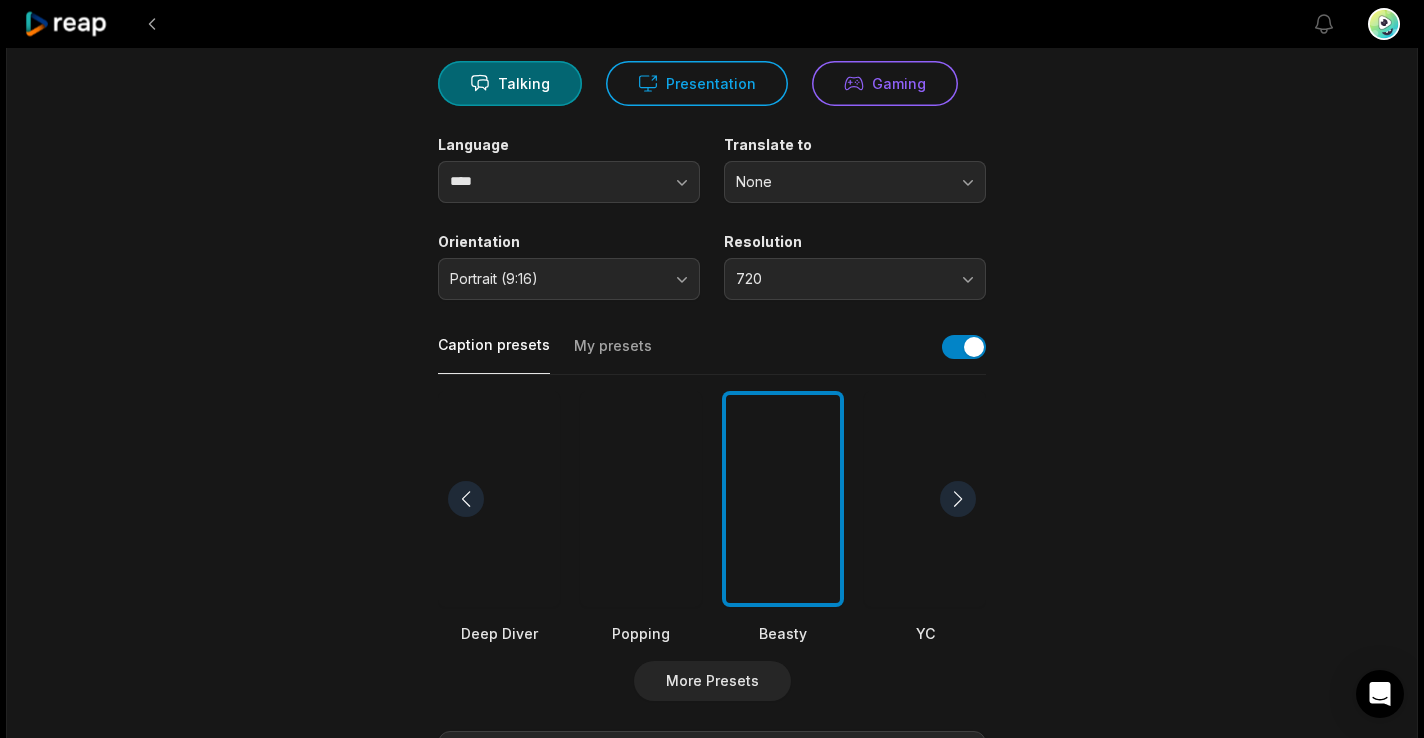 scroll, scrollTop: 198, scrollLeft: 0, axis: vertical 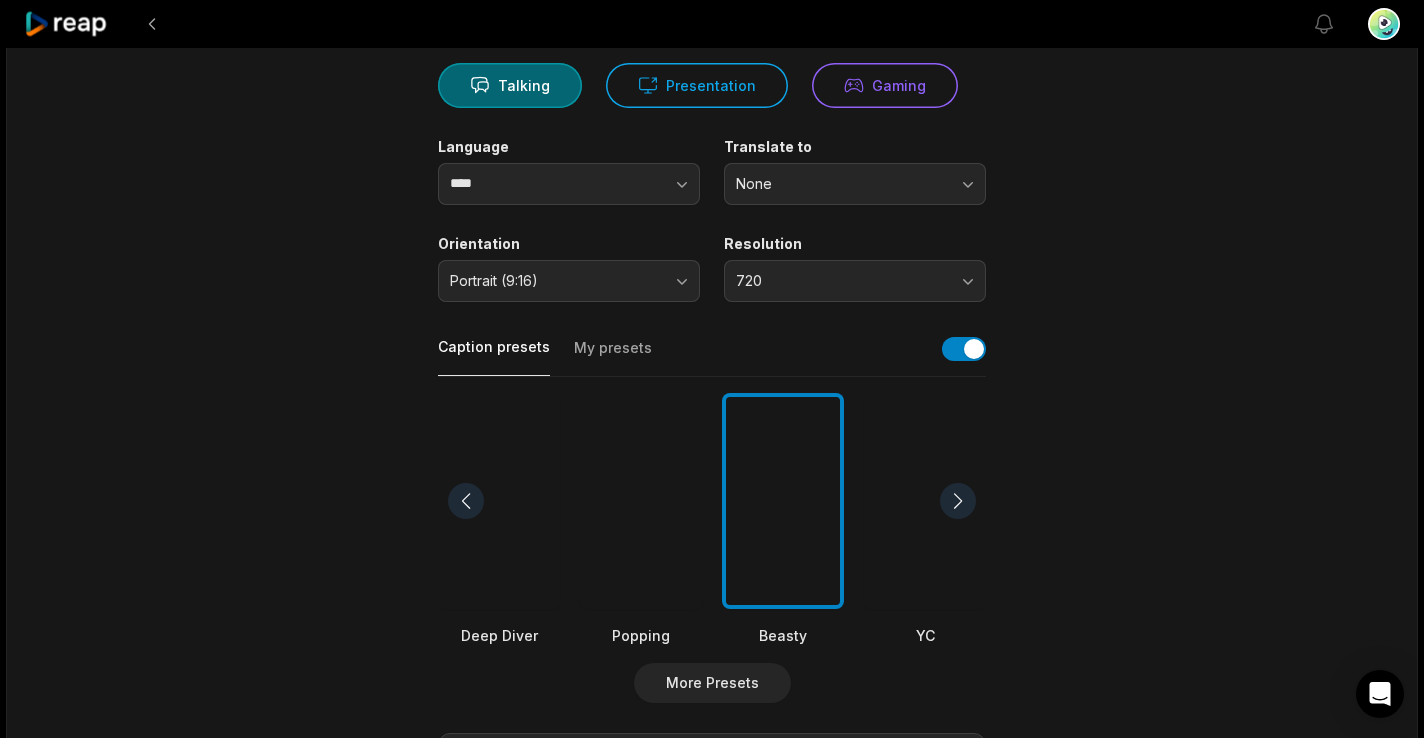 click on "My presets" at bounding box center [613, 357] 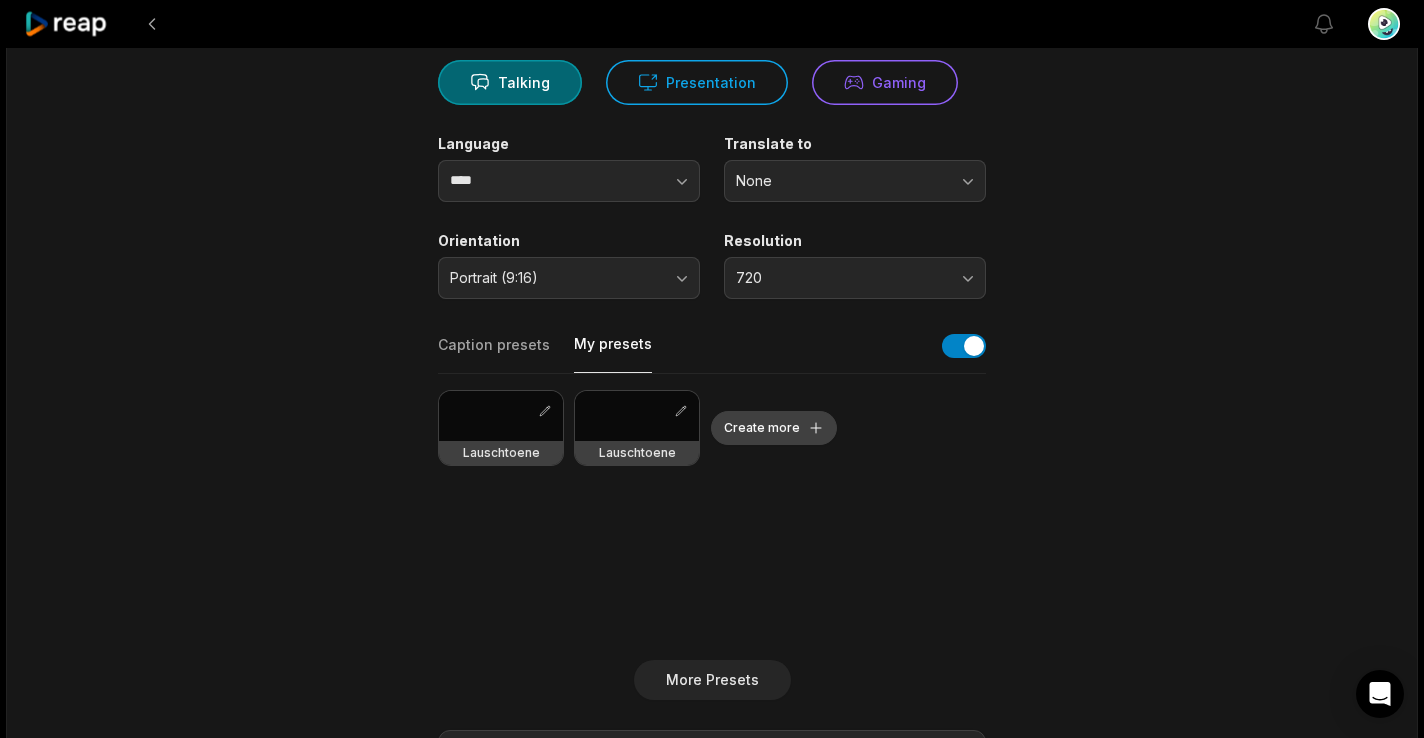 scroll, scrollTop: 203, scrollLeft: 0, axis: vertical 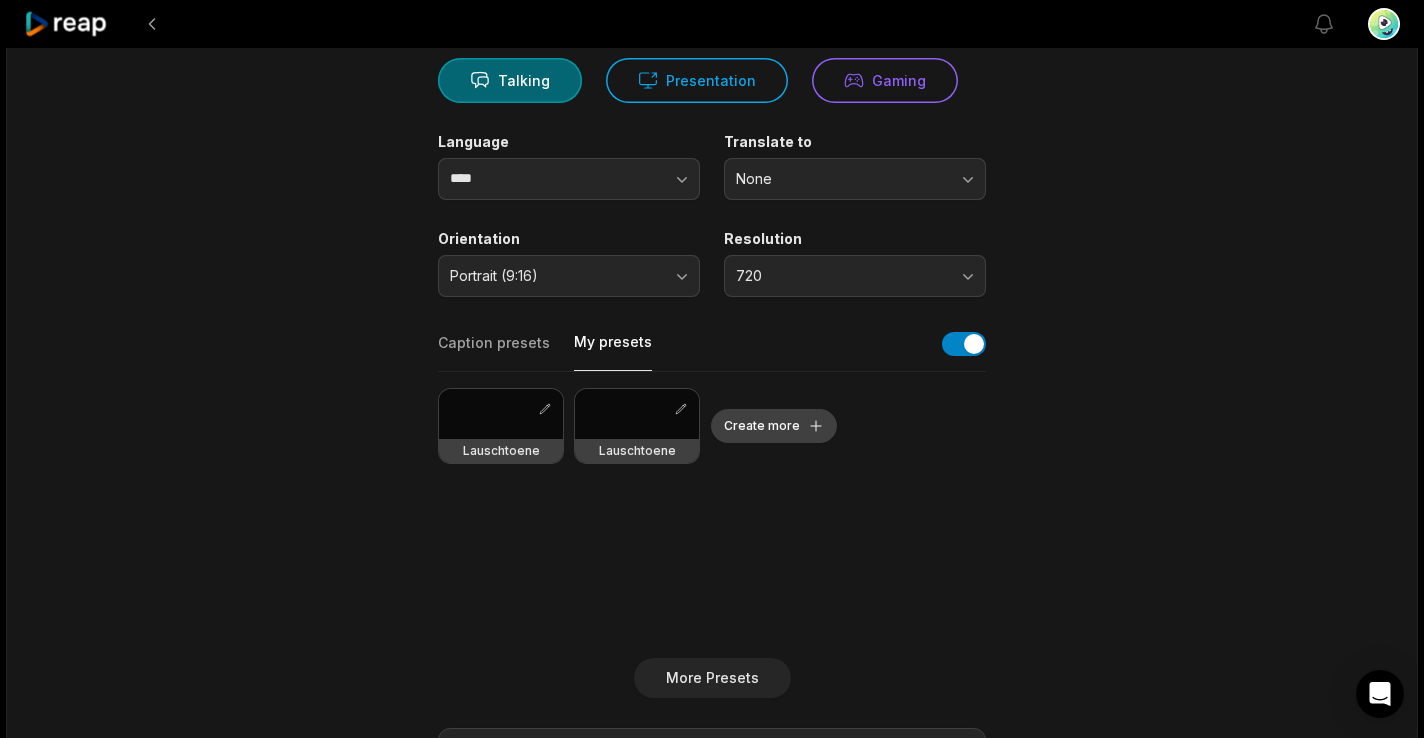 click on "Create more" at bounding box center (774, 426) 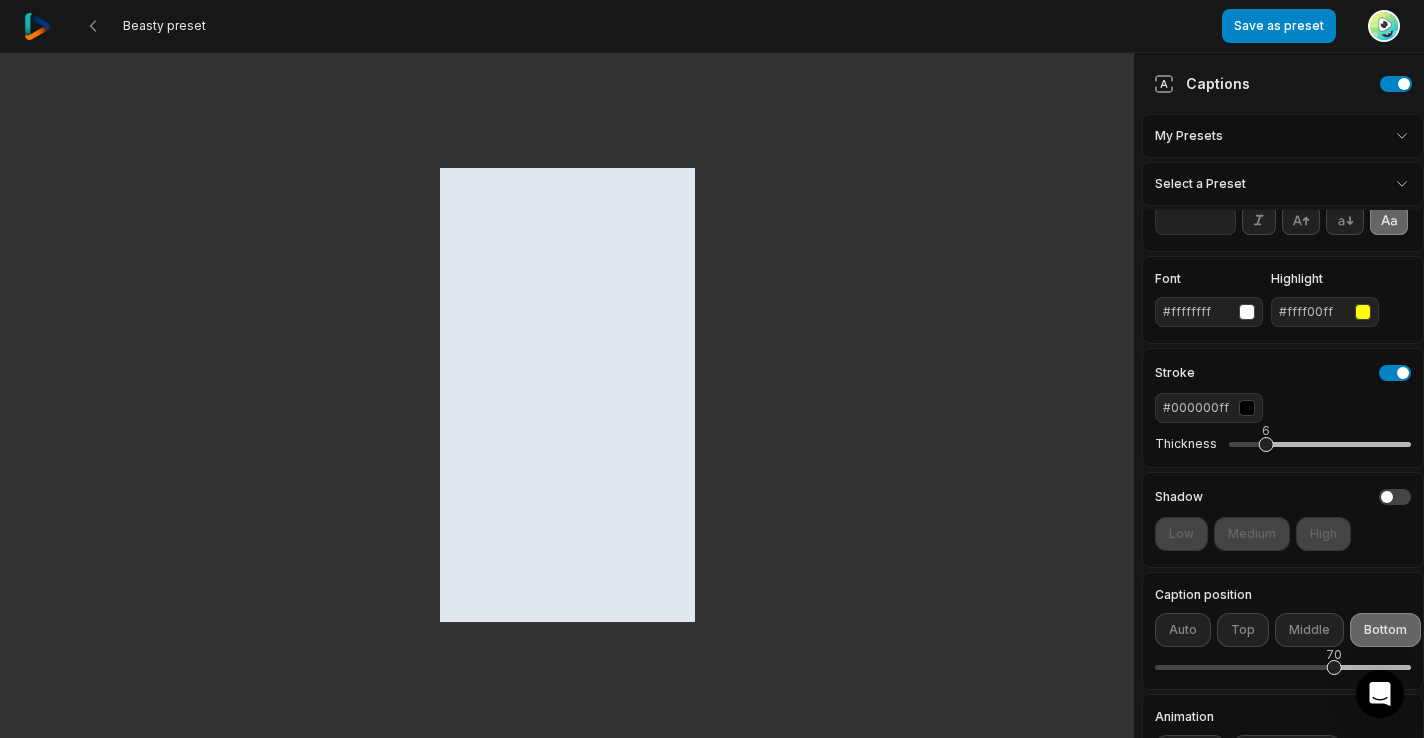 scroll, scrollTop: 11, scrollLeft: 0, axis: vertical 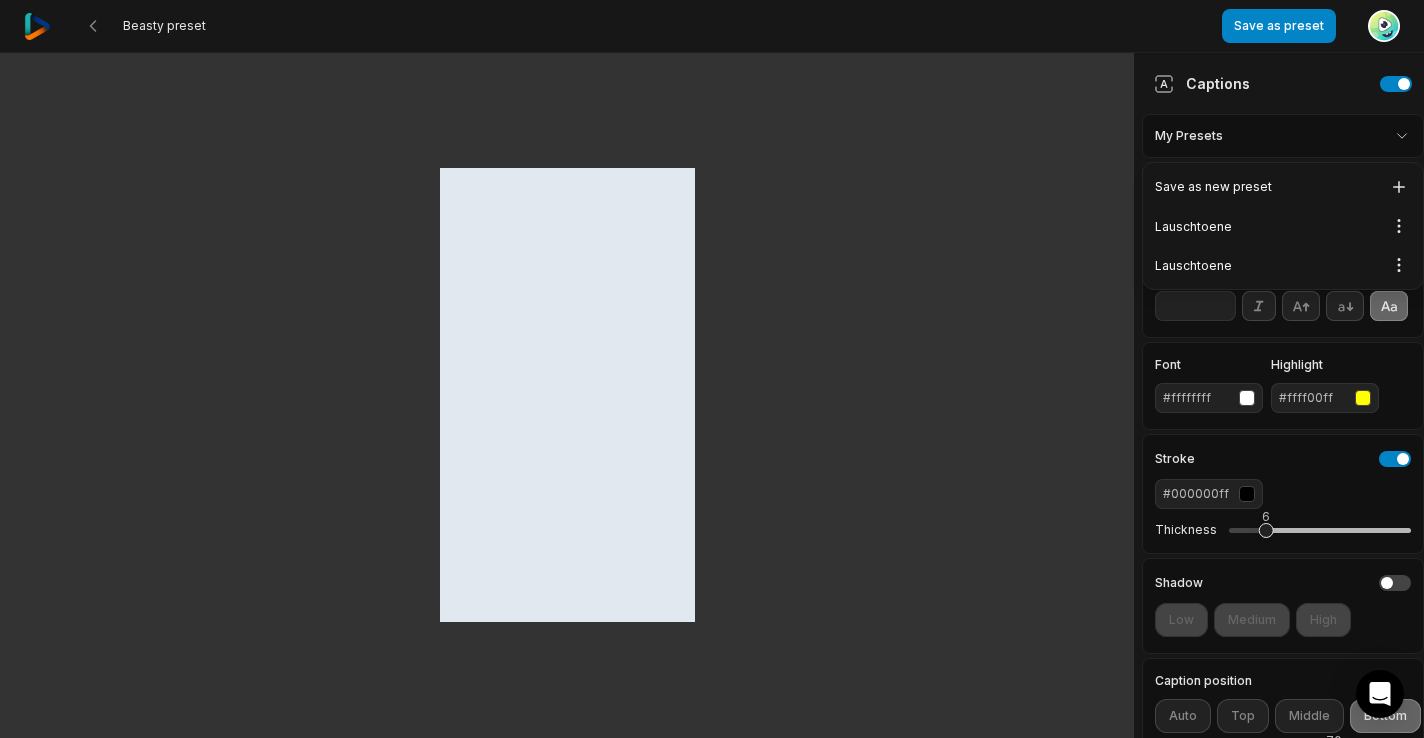 click on "Beasty preset Save as preset Open user menu Captions My Presets Select a Preset Family Komika Axis Normal ** Font #ffffffff Highlight #ffff00ff Stroke #000000ff Thickness 6 Shadow Low Medium High Caption position Auto Top Middle Bottom 70 Animation Fade in Partial fade in Slide in Pop in Box Caption animation Pop in Pop burst Recoil Unfold Widen Skew Sneak Slide up Tilt Orbit
Save as new preset   Lauschtoene Open options Lauschtoene Open options" at bounding box center (712, 368) 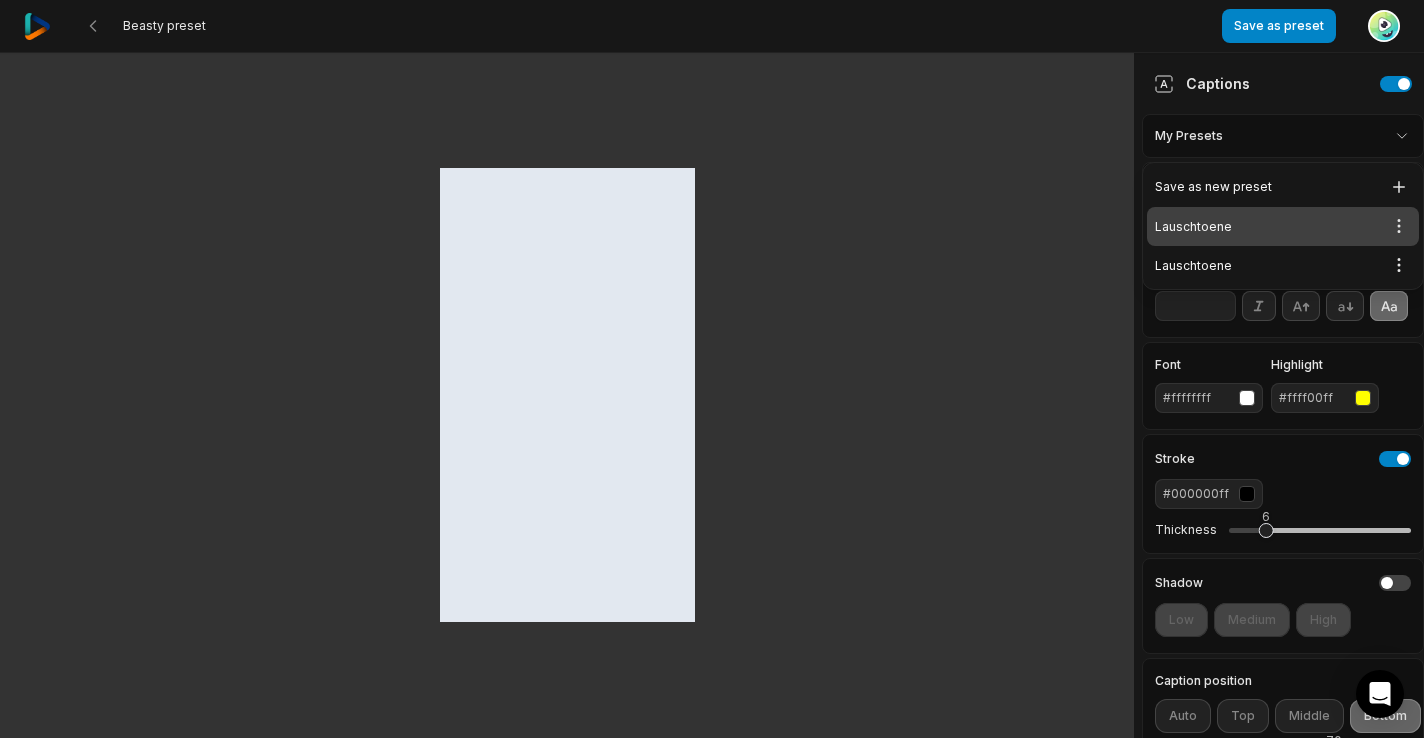 click on "Lauschtoene Open options" at bounding box center (1283, 226) 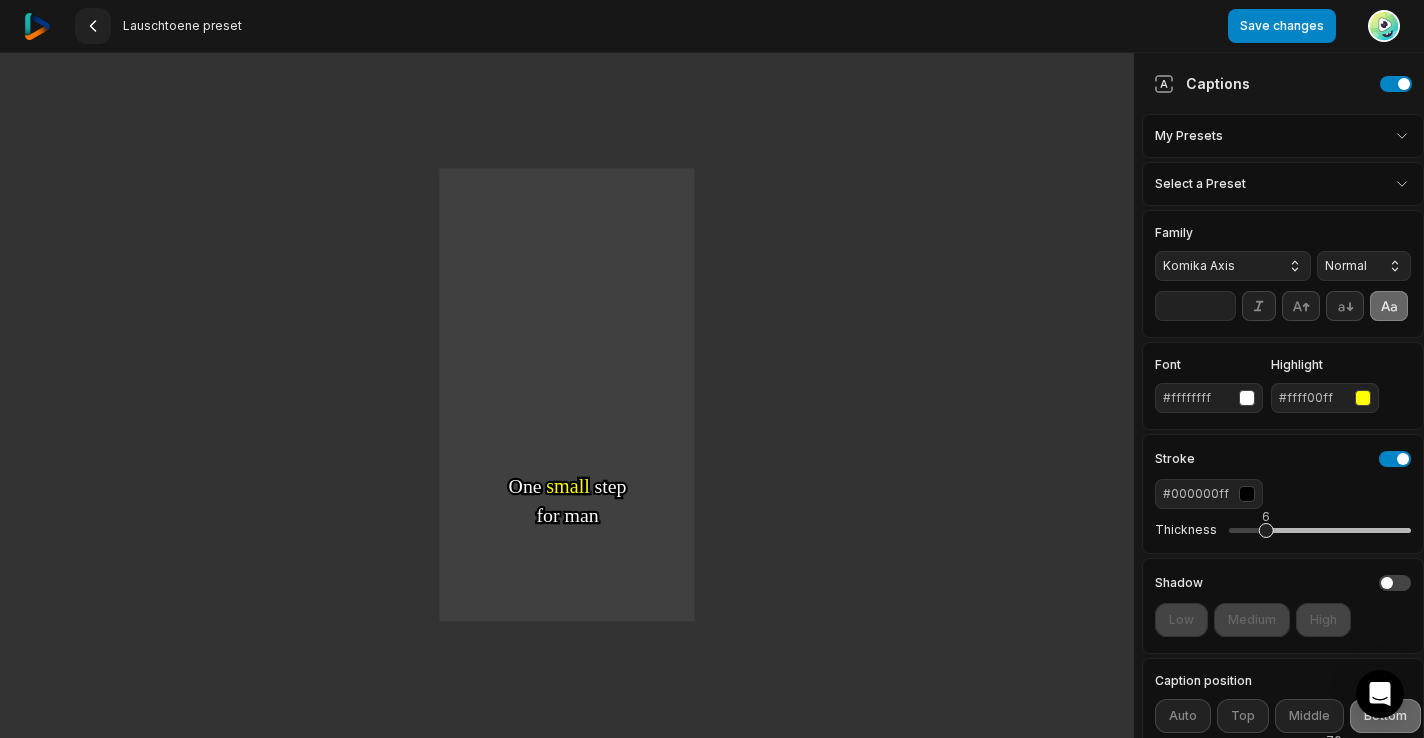 click 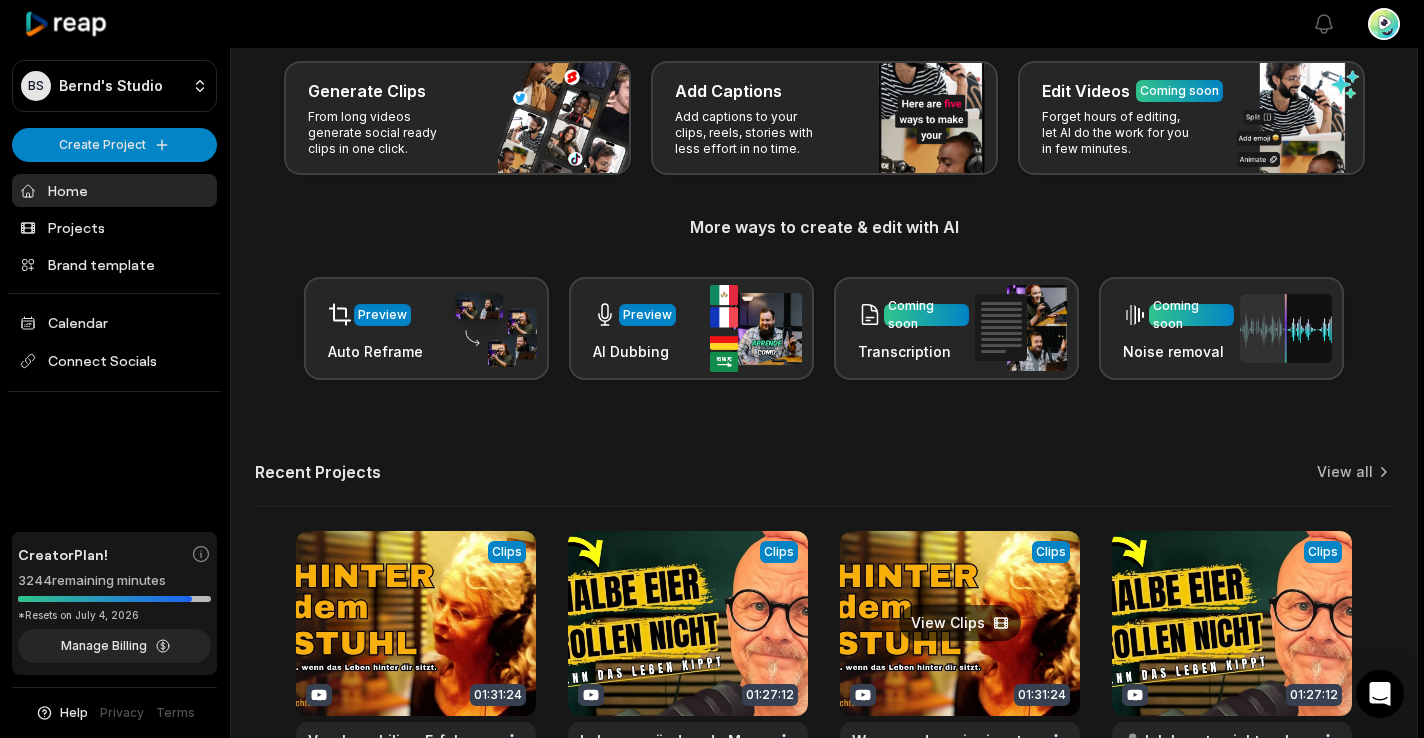 scroll, scrollTop: 73, scrollLeft: 0, axis: vertical 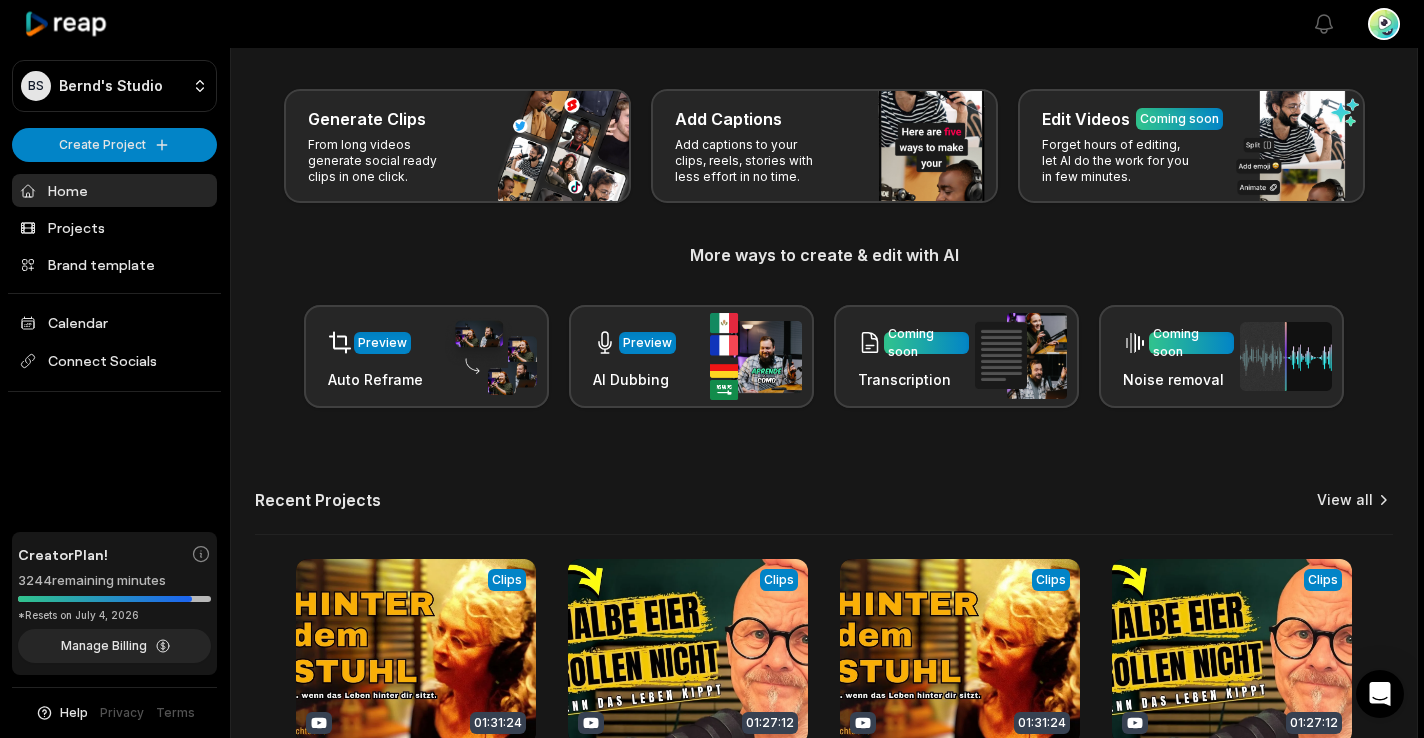 click on "View all" at bounding box center [1345, 500] 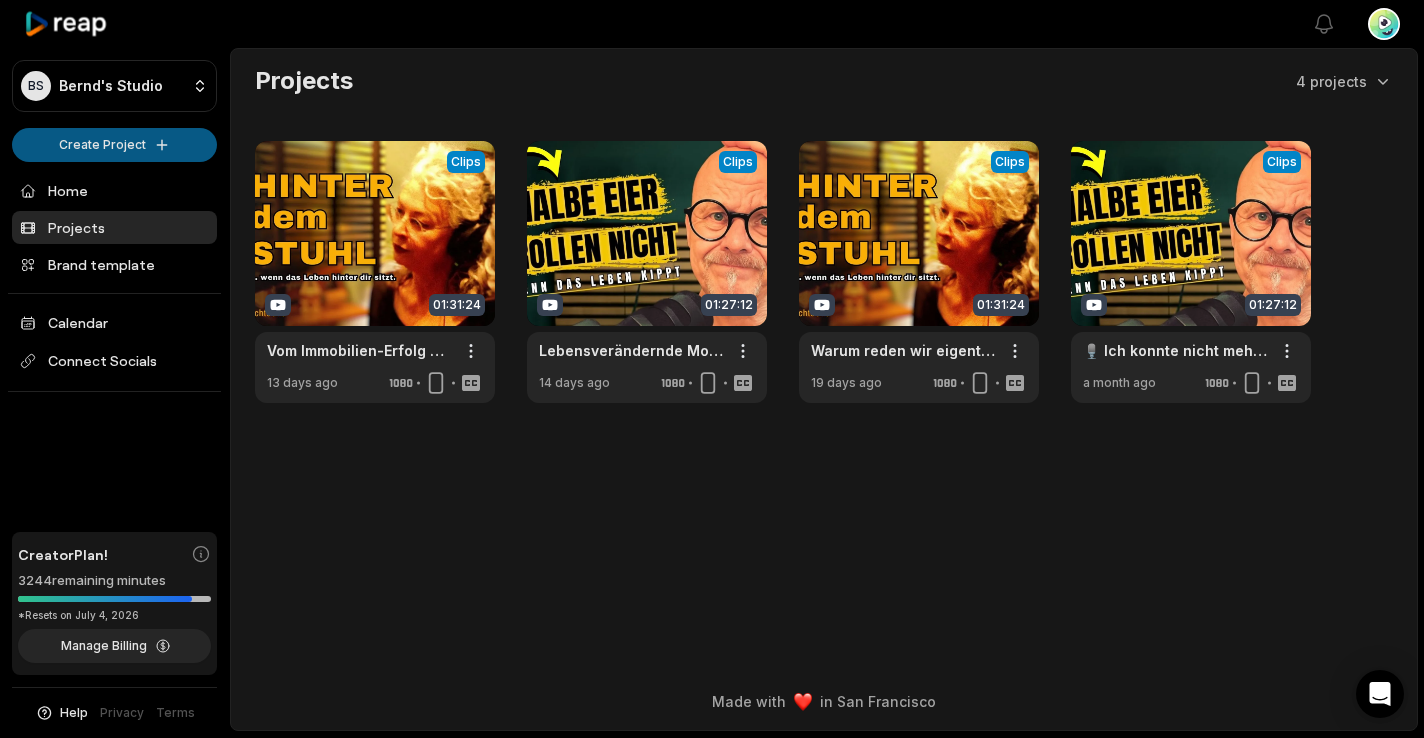 click on "BS Bernd's Studio Create Project Home Projects Brand template Calendar Connect Socials Creator  Plan! 3244  remaining minutes *Resets on July 4, 2026 Manage Billing Help Privacy Terms Open sidebar View notifications Open user menu Projects   4 projects   View Clips Clips 01:31:24 Hinter dem Stuhl: Claudias Weg zurück ins Leben | Lauschtöne Podcast. Open options 13 days ago View Clips Clips 01:27:12 Lebensverändernde Momente – ein neuer Start ins Leben! Open options 14 days ago View Clips Clips 01:31:24 Warum reden wir eigentlich mit Zimmerpflanzen? Open options 19 days ago View Clips Clips 01:27:12 🎙️ Ich konnte nicht mehr – Wendepunkte & Neuanfang im Leben | Lauschtoene Podcast #1 Open options a month ago Made with   in San Francisco
Warum reden wir eigentlich mit Zimmerpflanzen?" at bounding box center (712, 369) 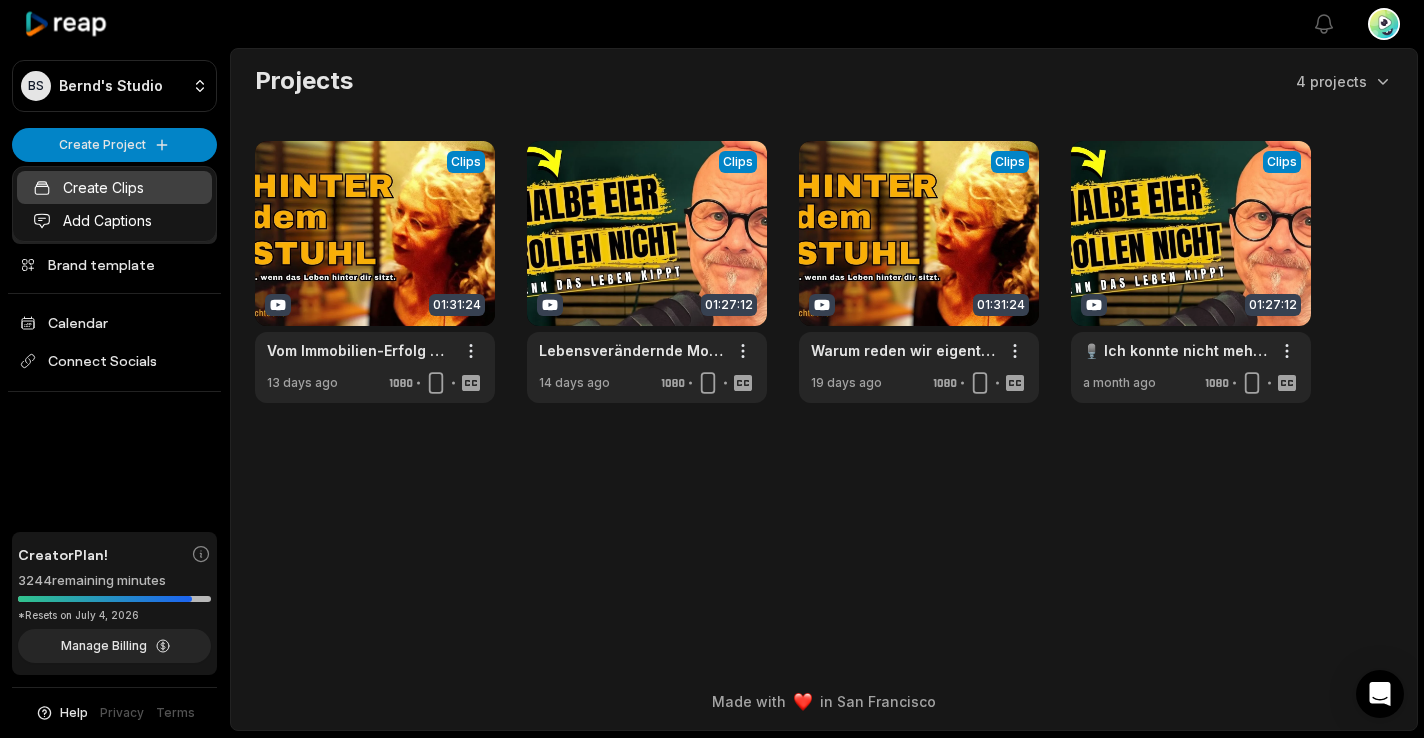click on "Create Clips" at bounding box center [114, 187] 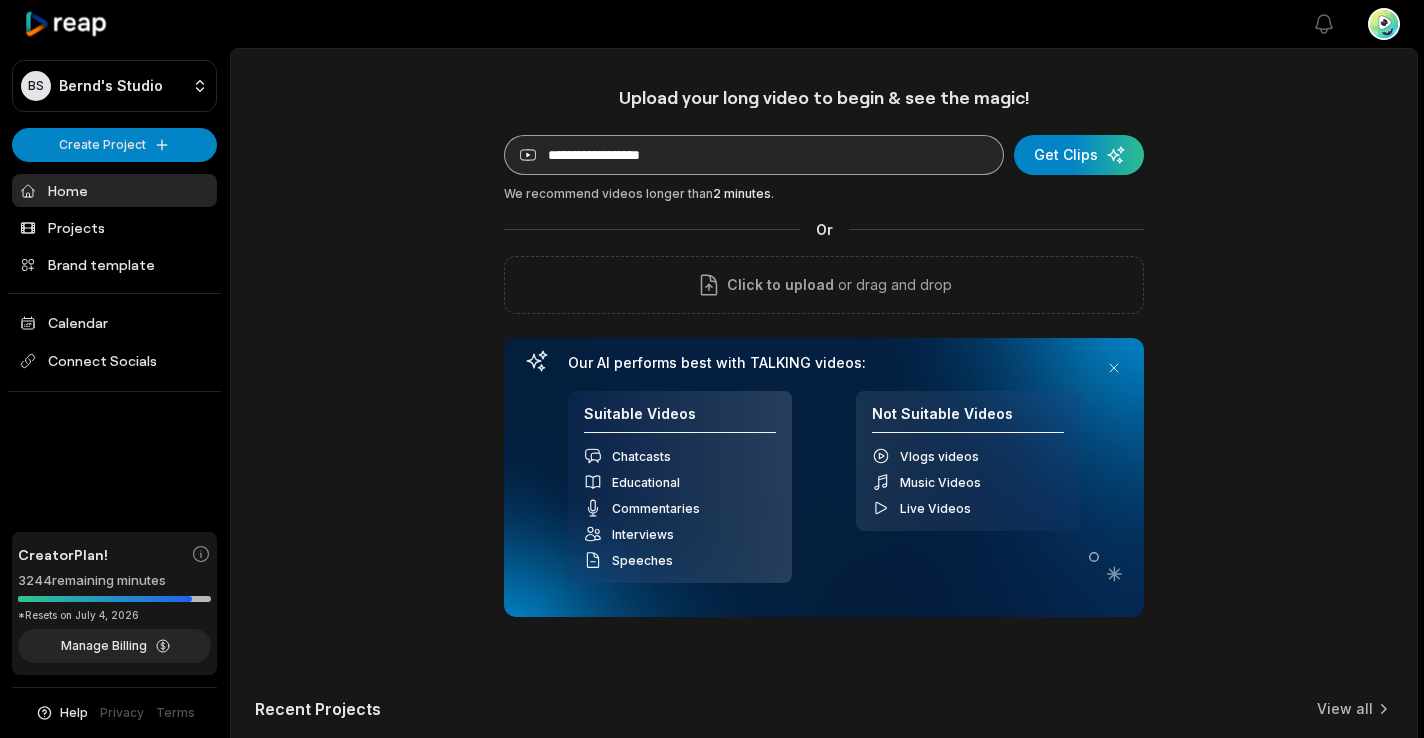 scroll, scrollTop: 0, scrollLeft: 0, axis: both 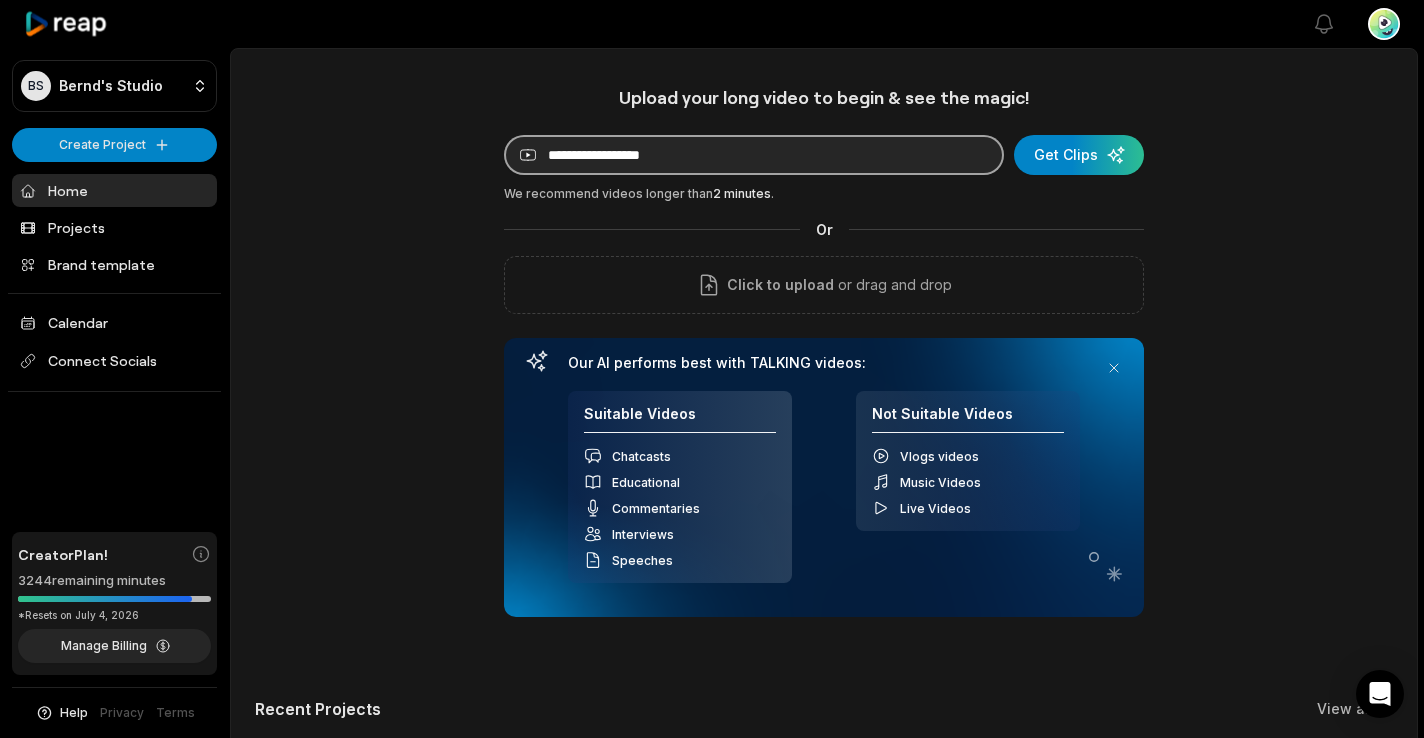 click at bounding box center (754, 155) 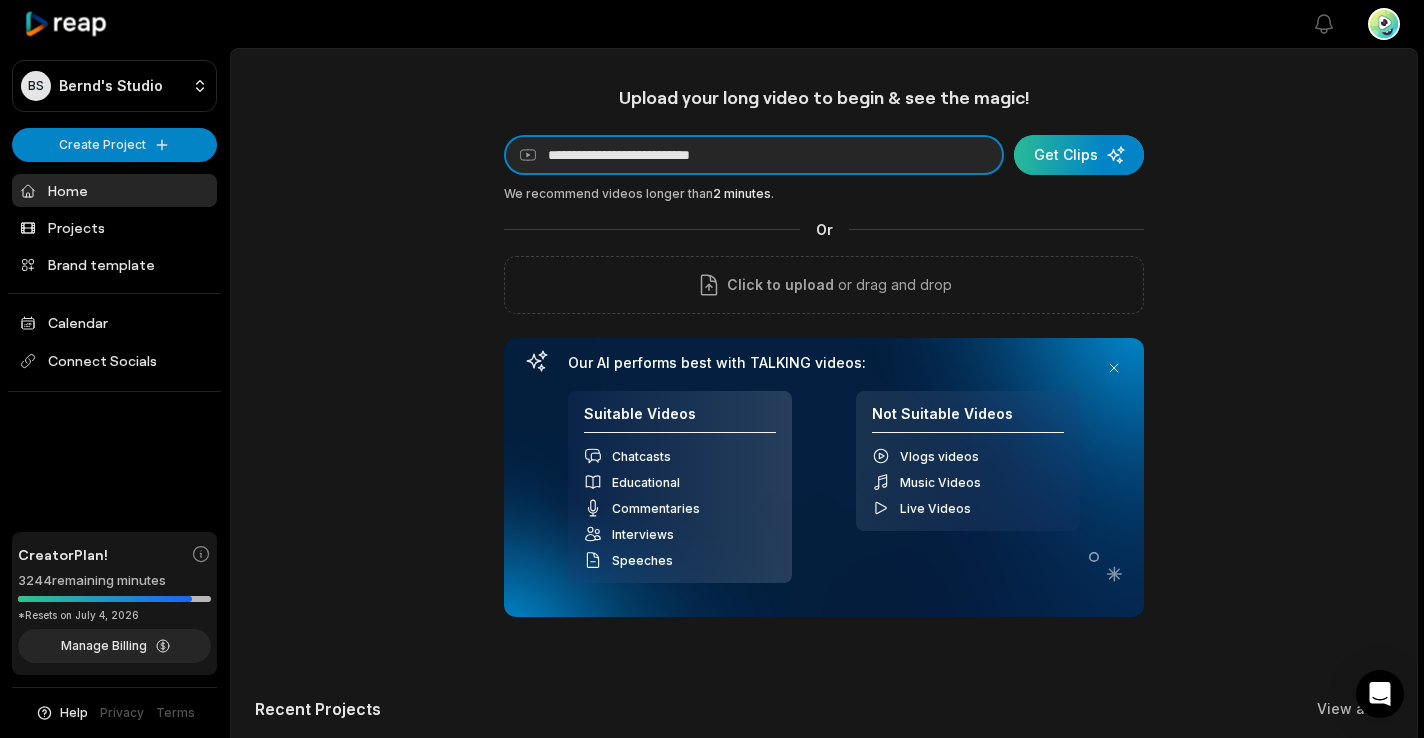 type on "**********" 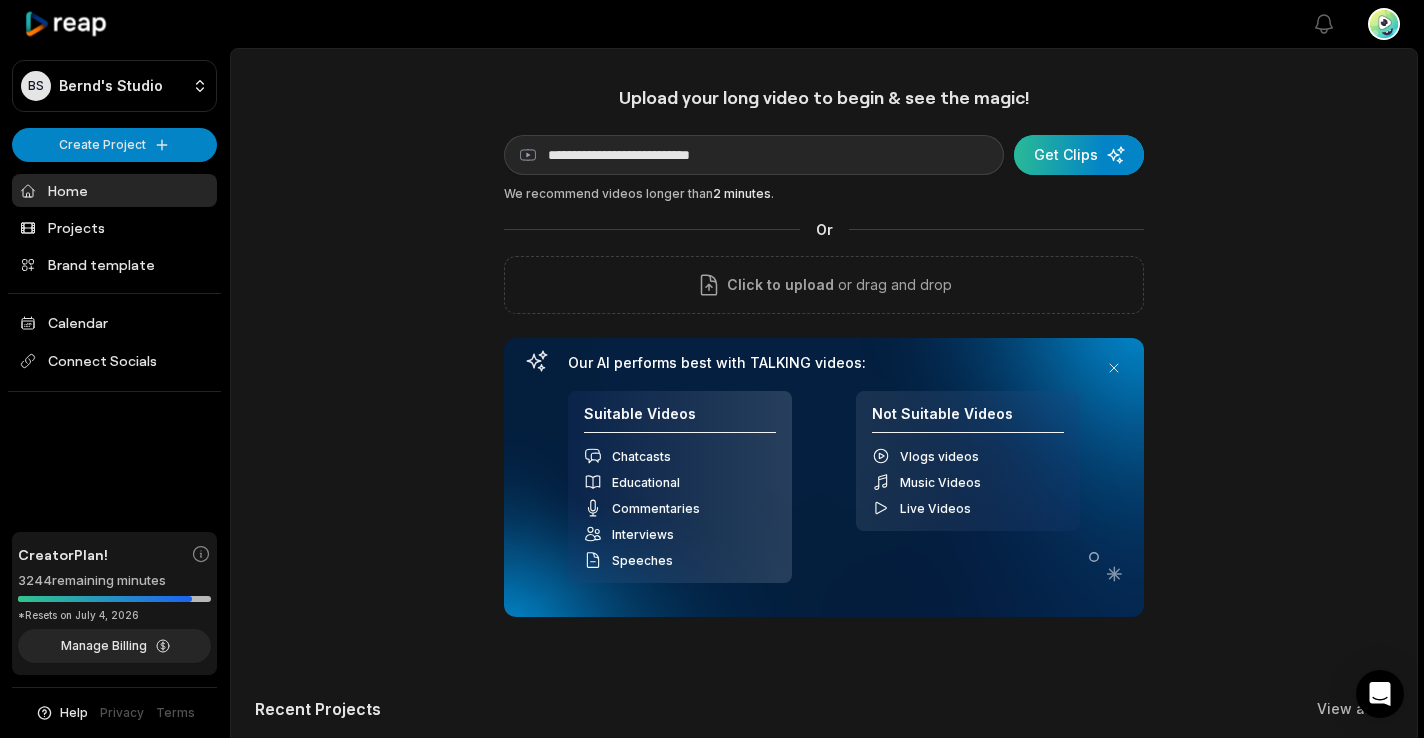 click at bounding box center [1079, 155] 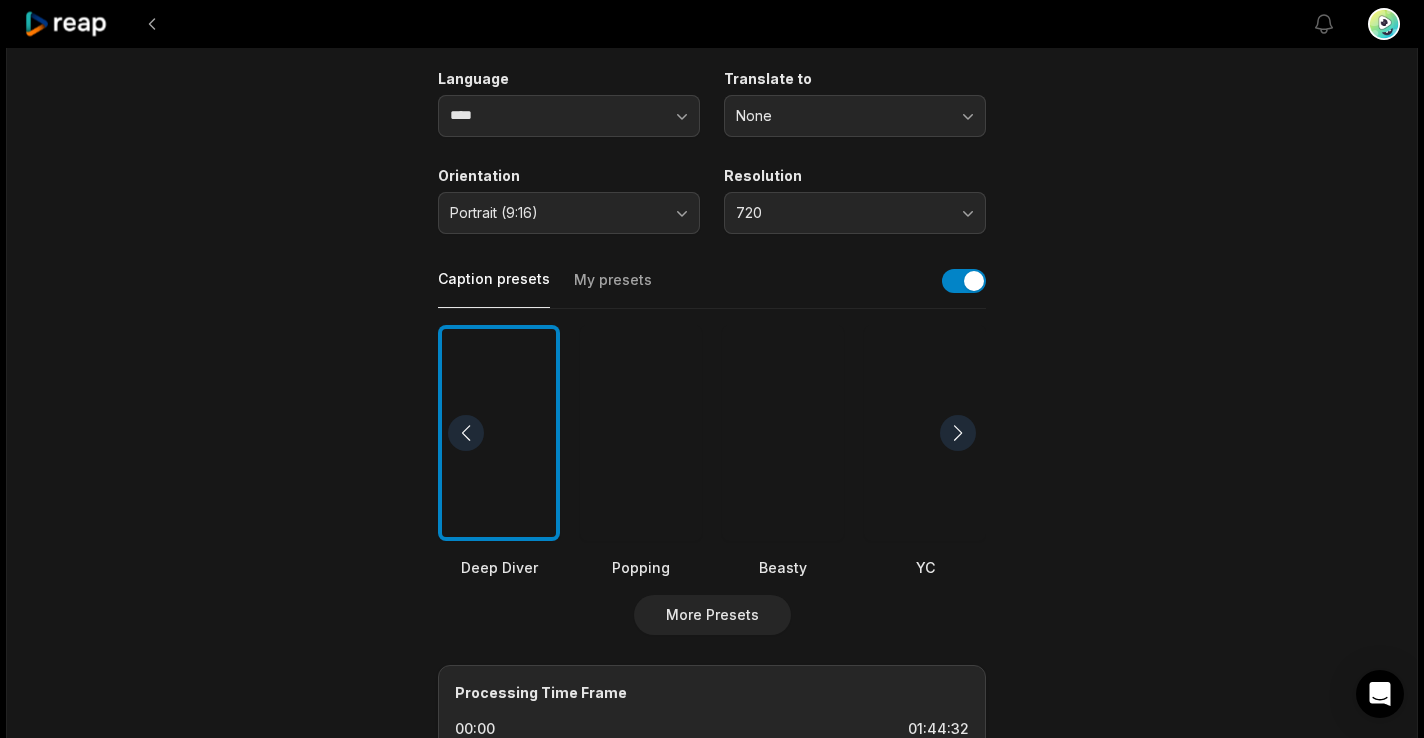 scroll, scrollTop: 285, scrollLeft: 0, axis: vertical 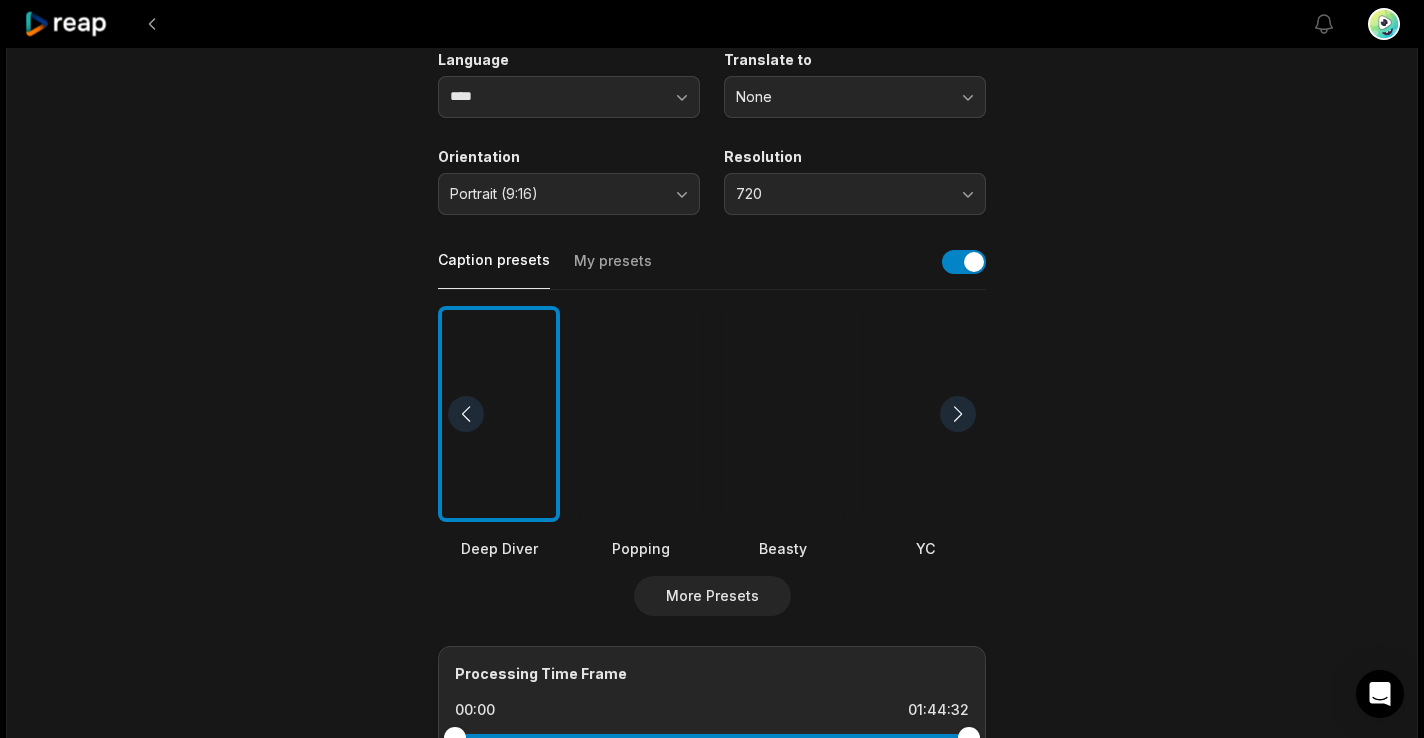 click at bounding box center [783, 414] 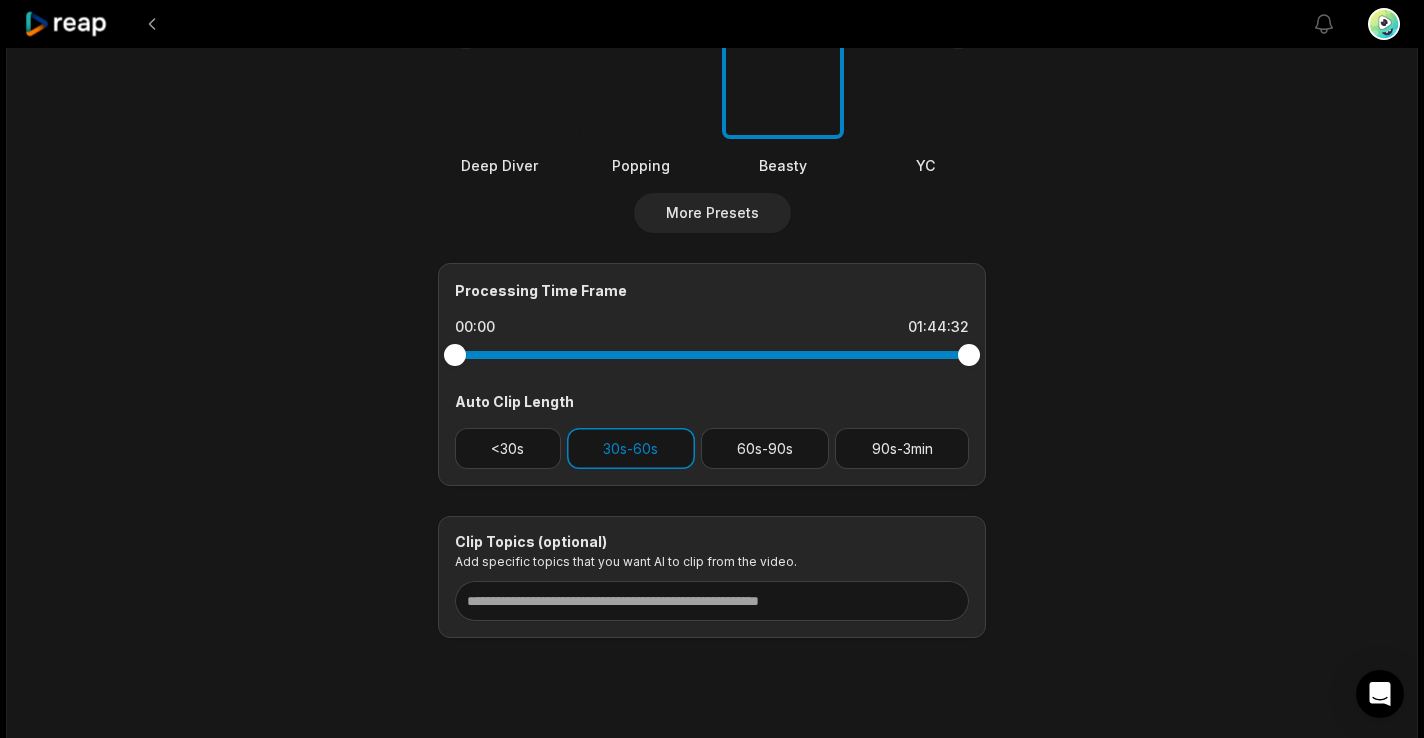 scroll, scrollTop: 675, scrollLeft: 0, axis: vertical 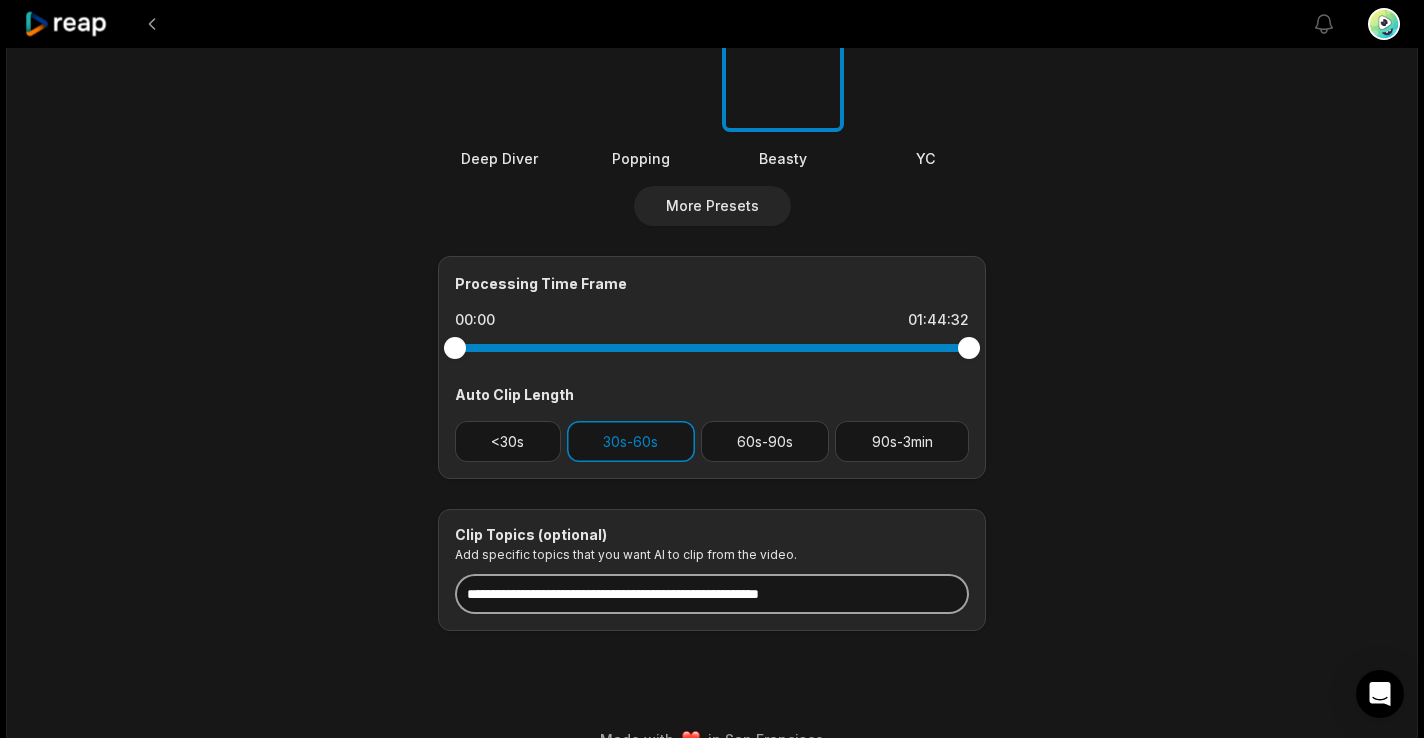 paste on "**********" 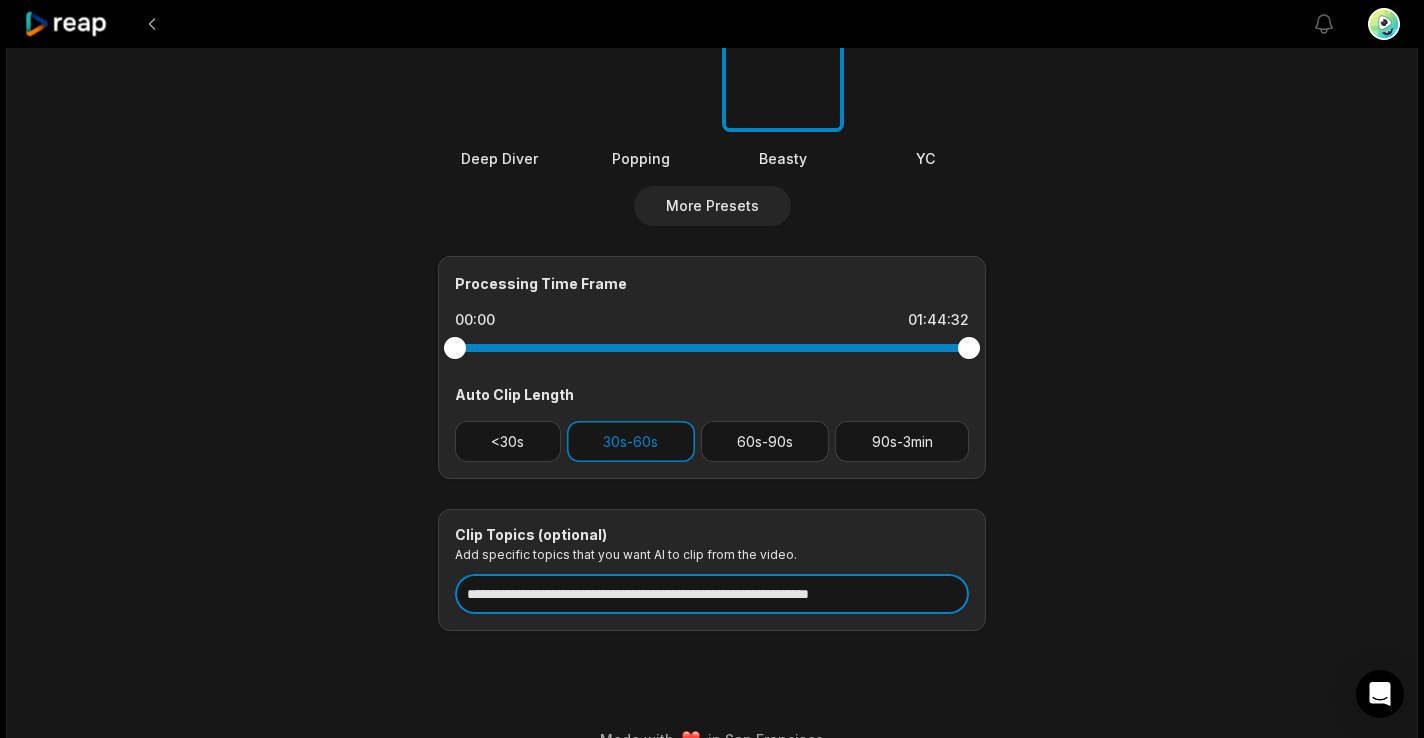 type on "**********" 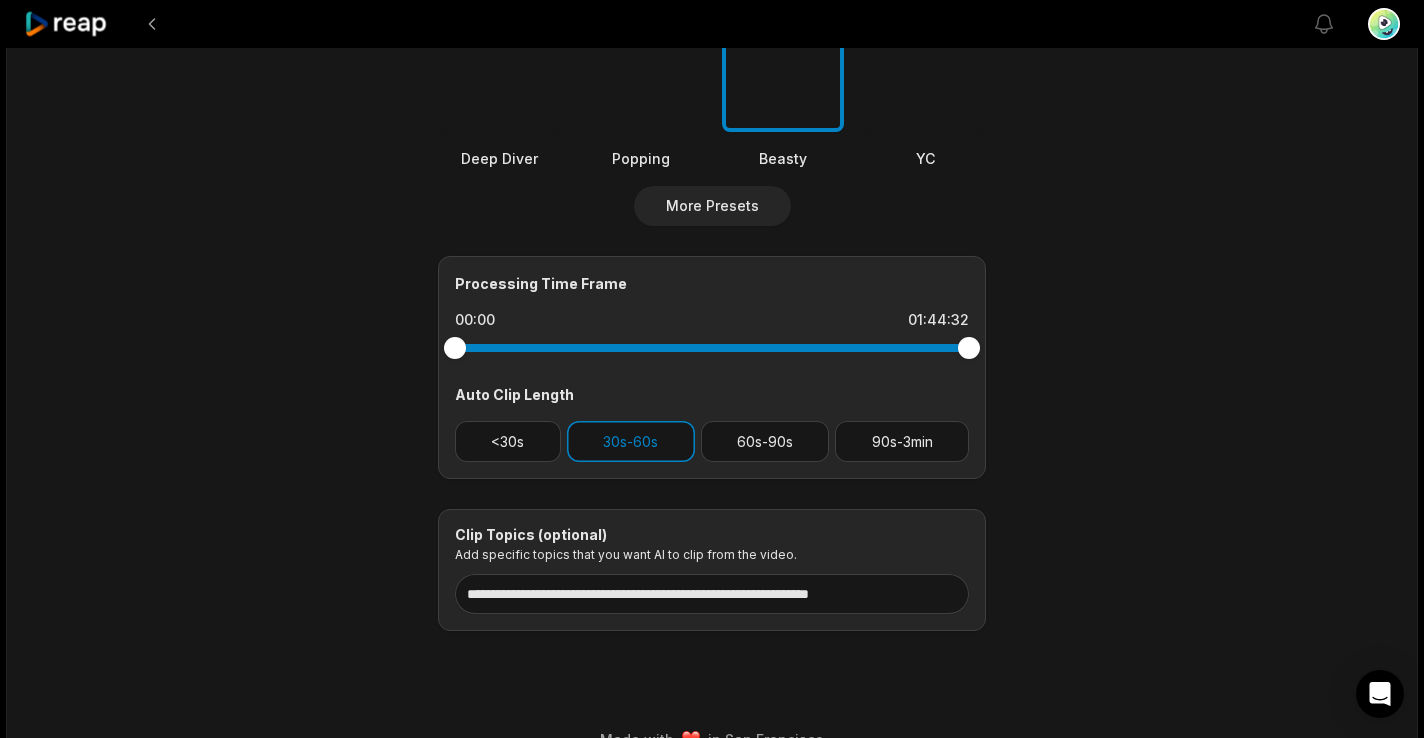 click on "**********" at bounding box center [712, 18] 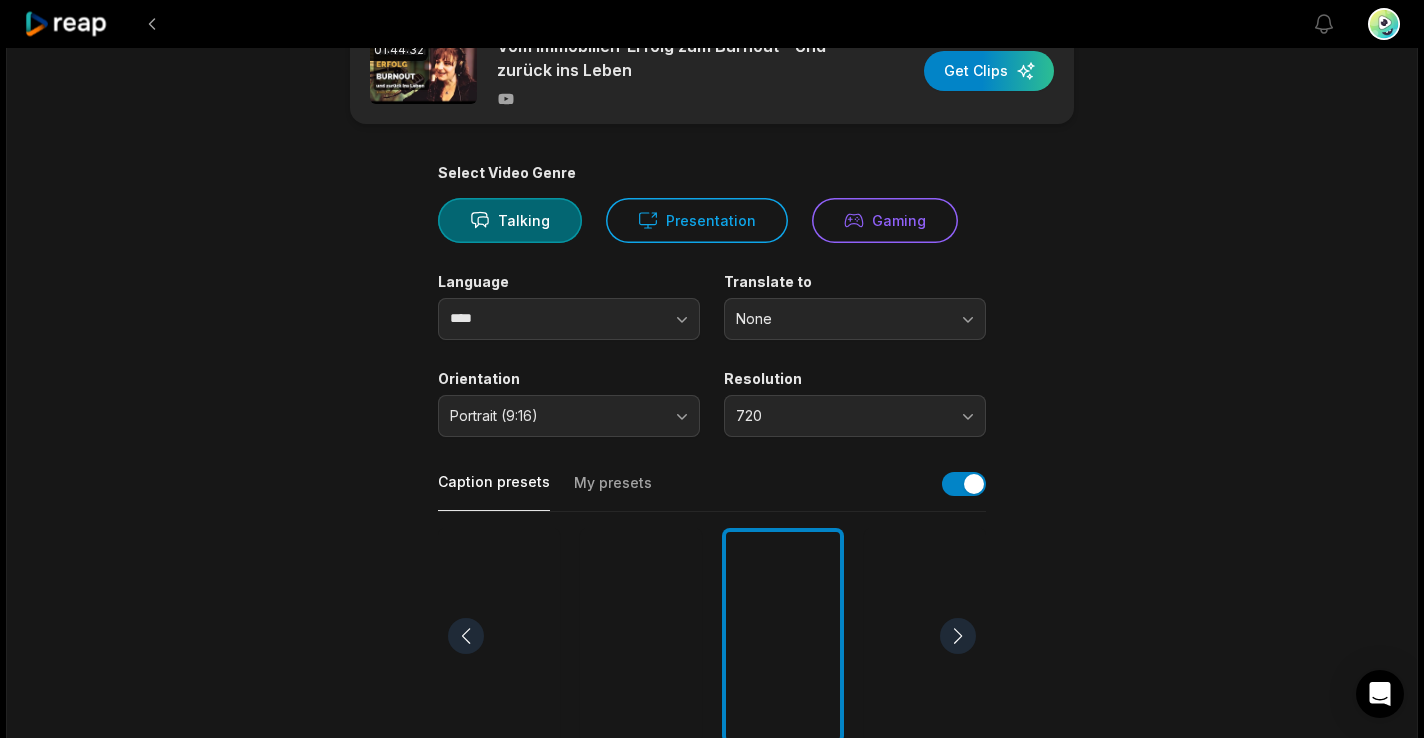 scroll, scrollTop: 0, scrollLeft: 0, axis: both 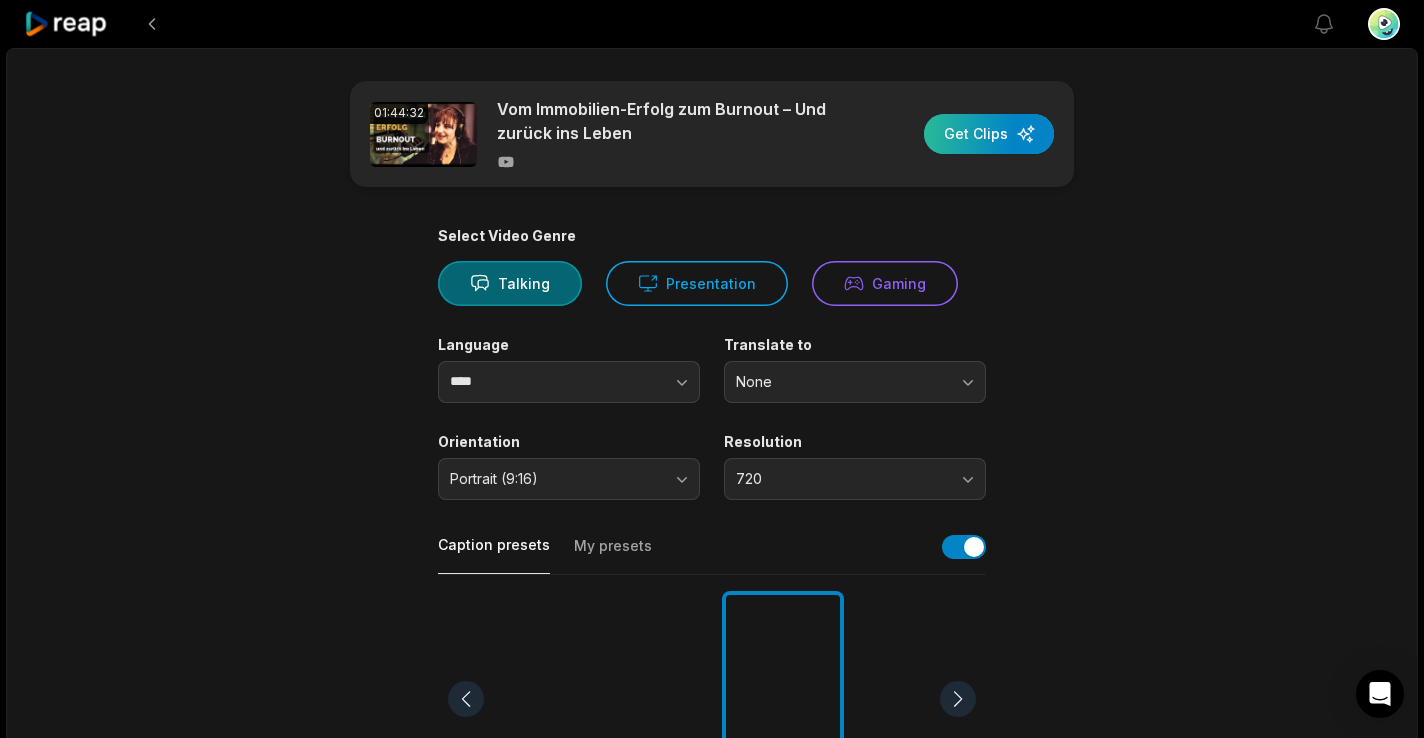 click at bounding box center (989, 134) 